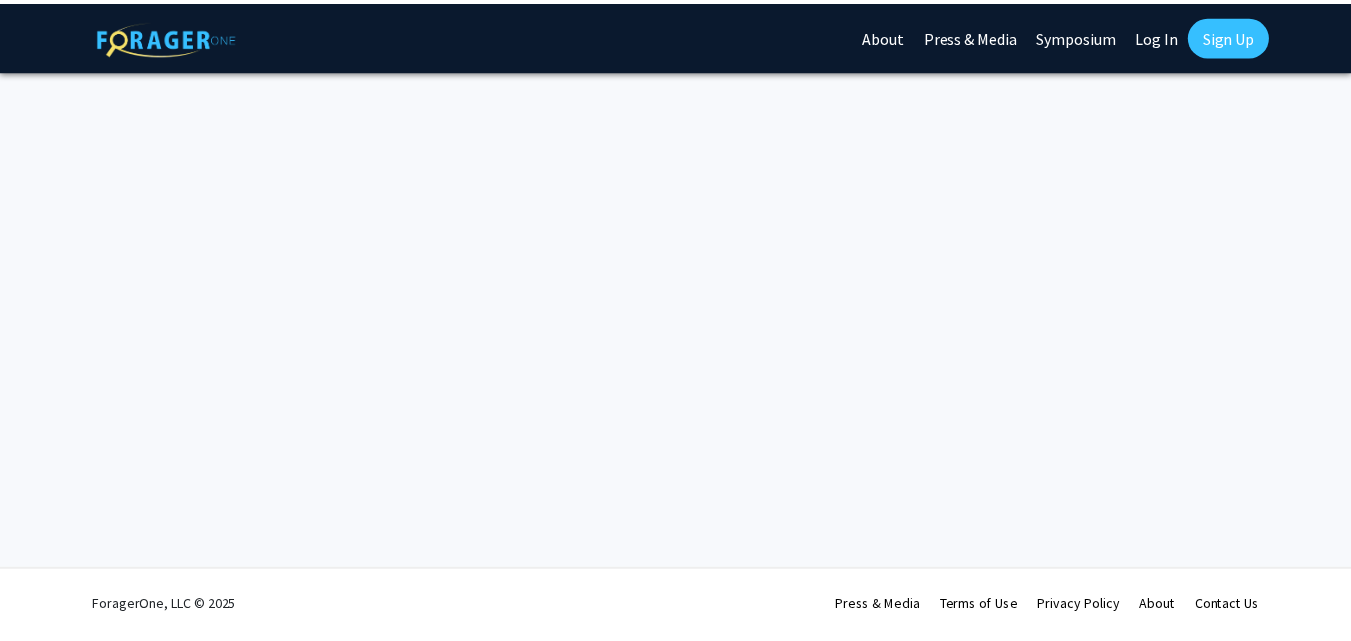 scroll, scrollTop: 0, scrollLeft: 0, axis: both 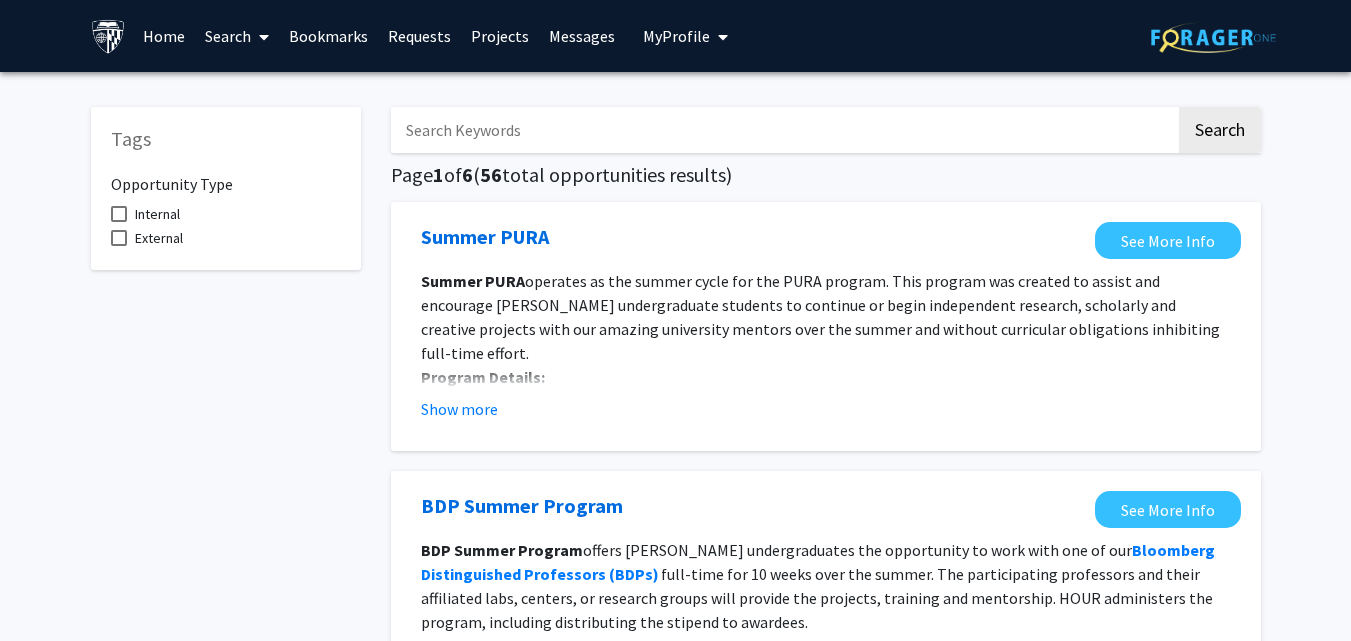 click at bounding box center (783, 130) 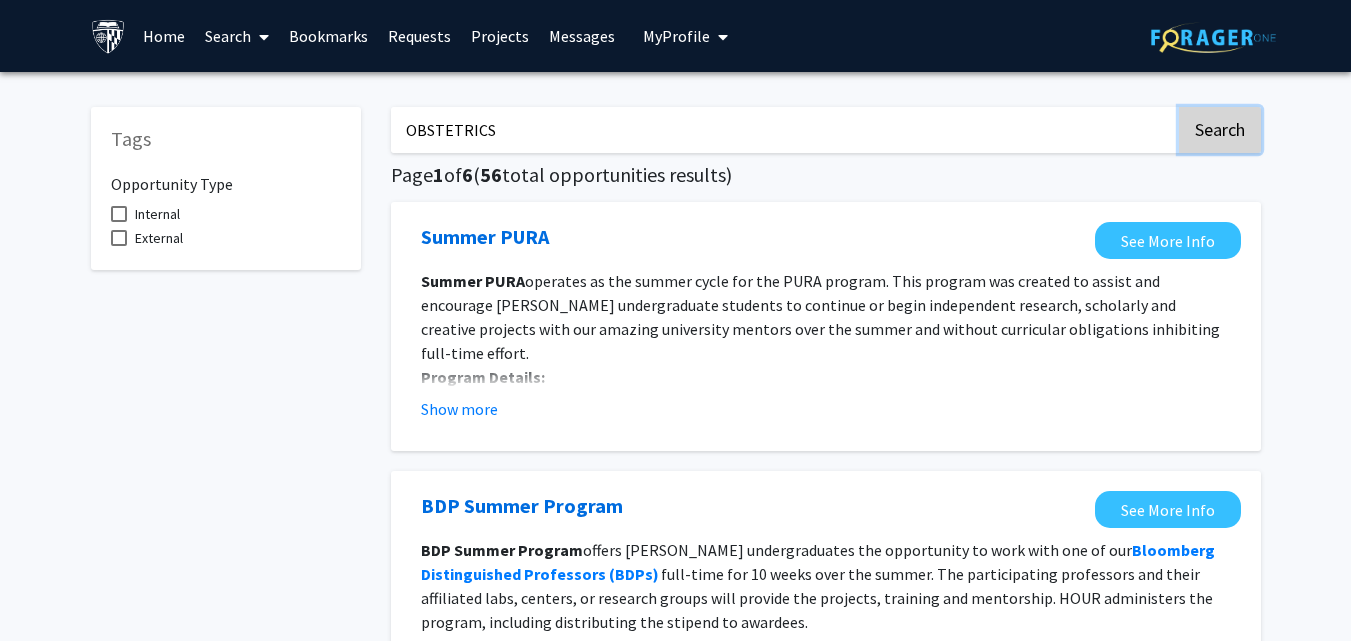 click on "Search" 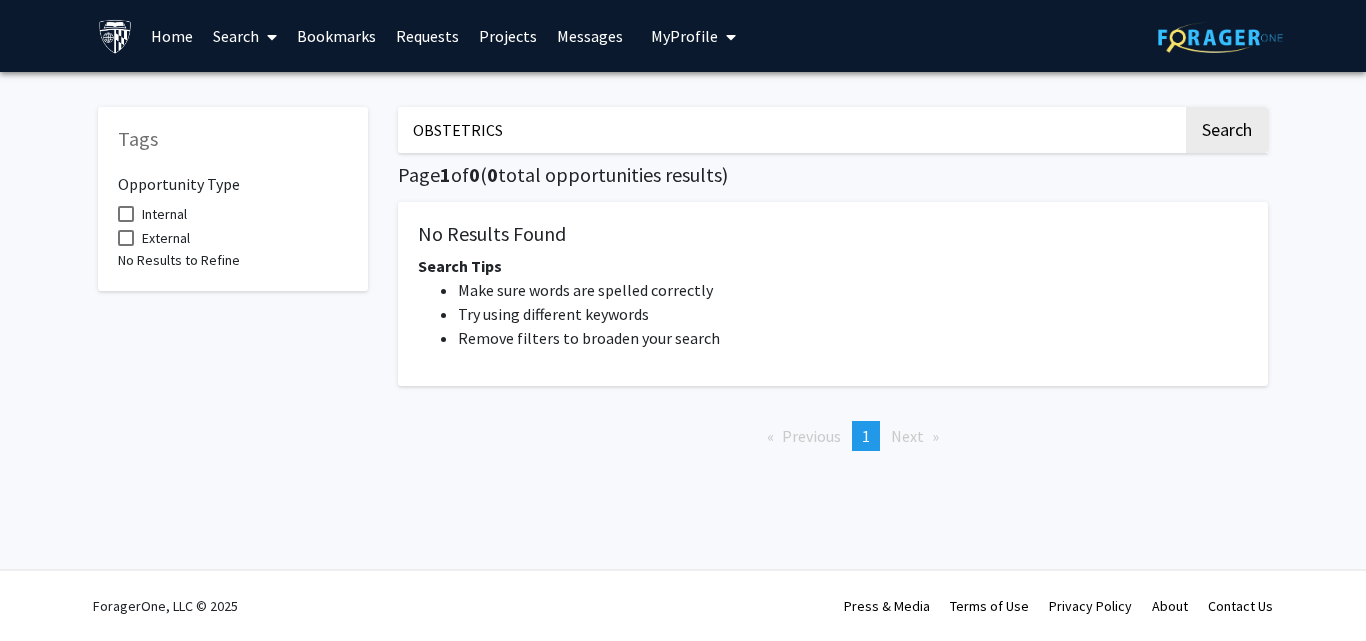 click on "OBSTETRICS" at bounding box center (790, 130) 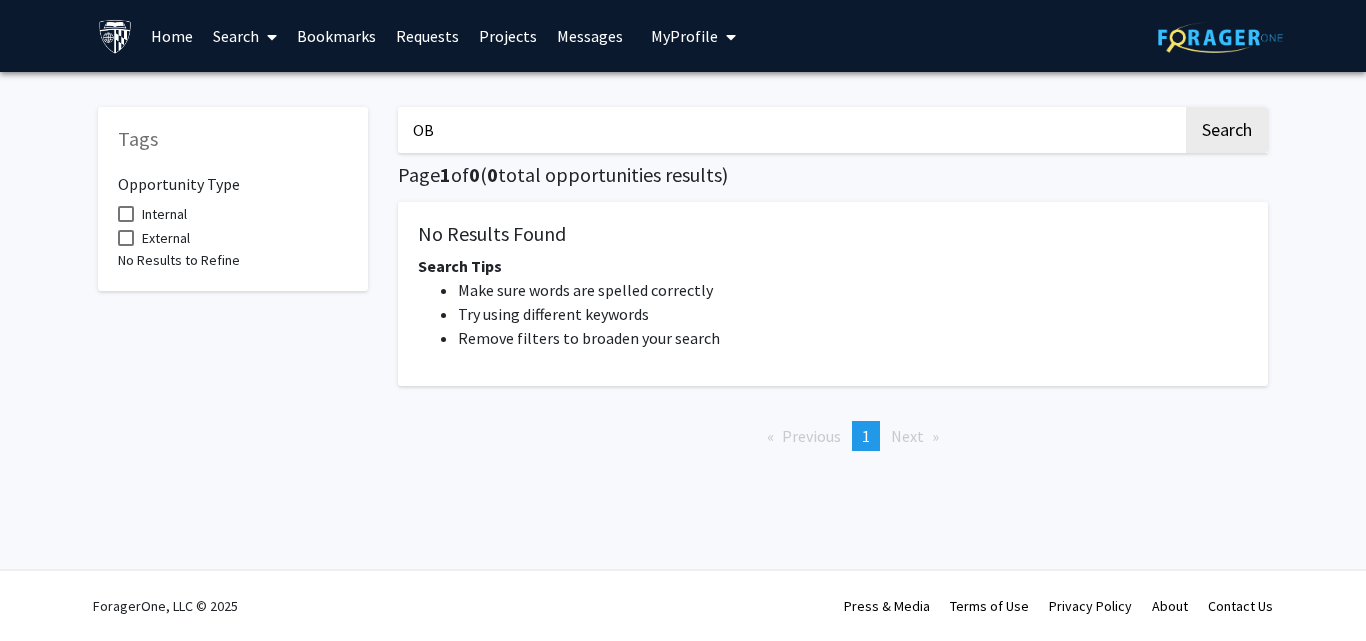 type on "O" 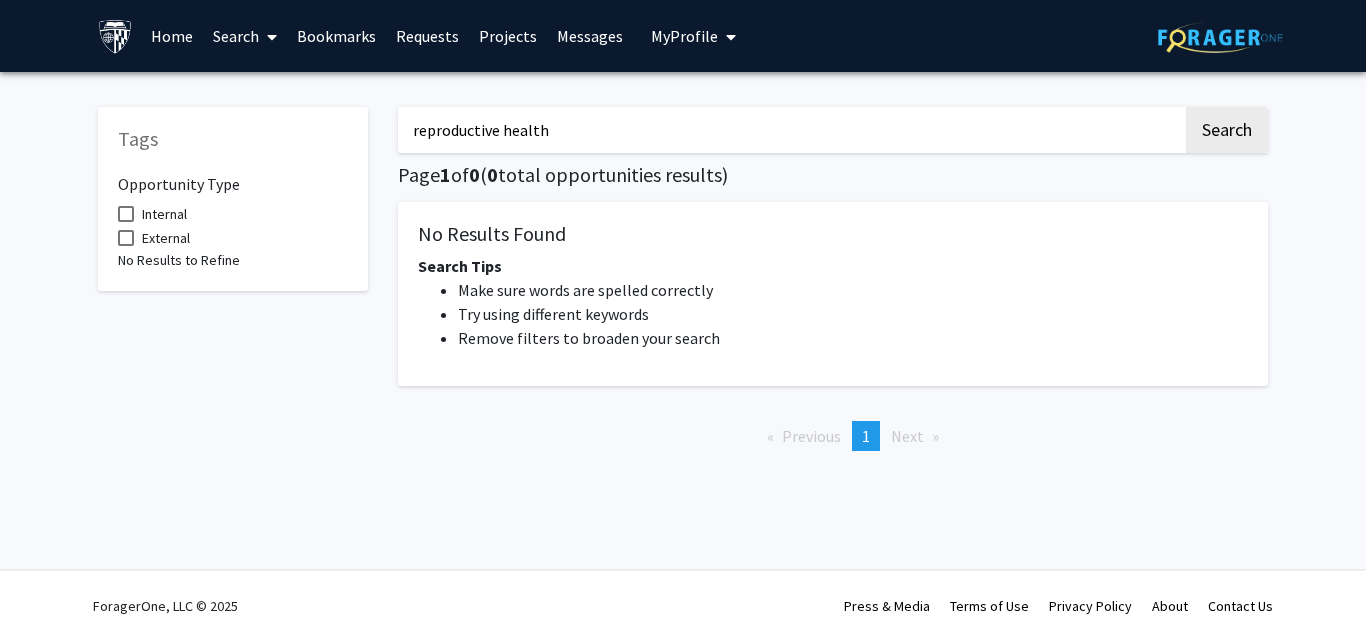 type on "reproductive health" 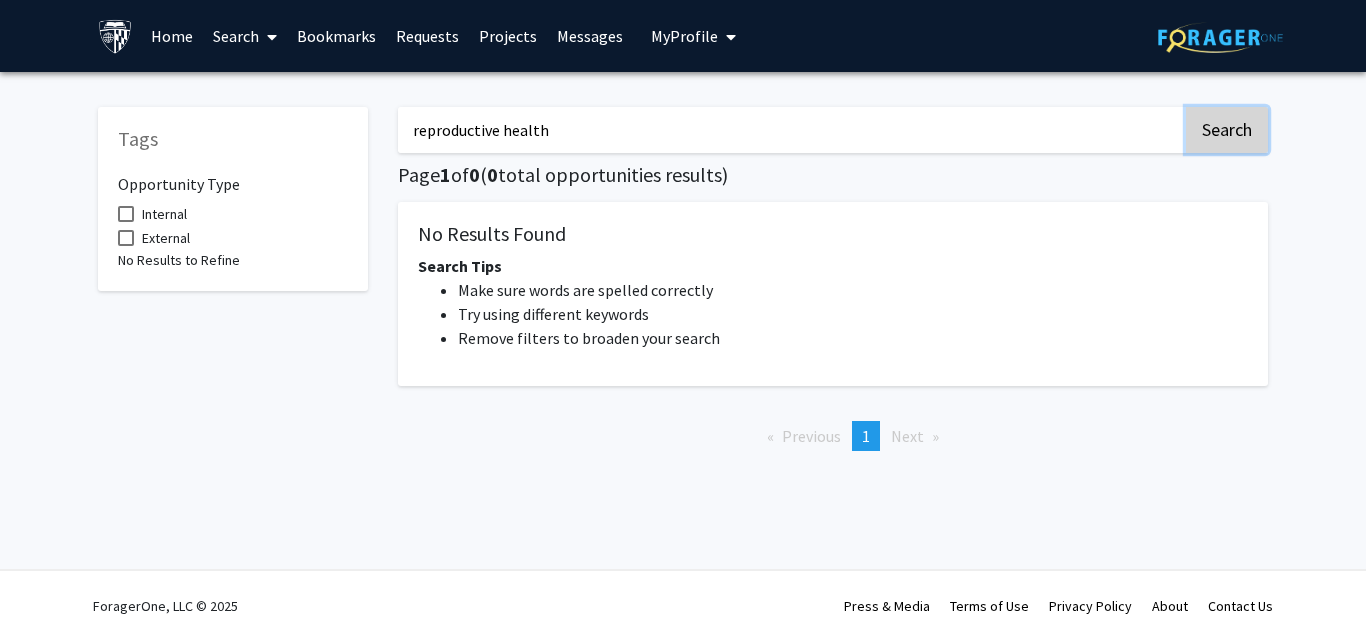 click on "Search" 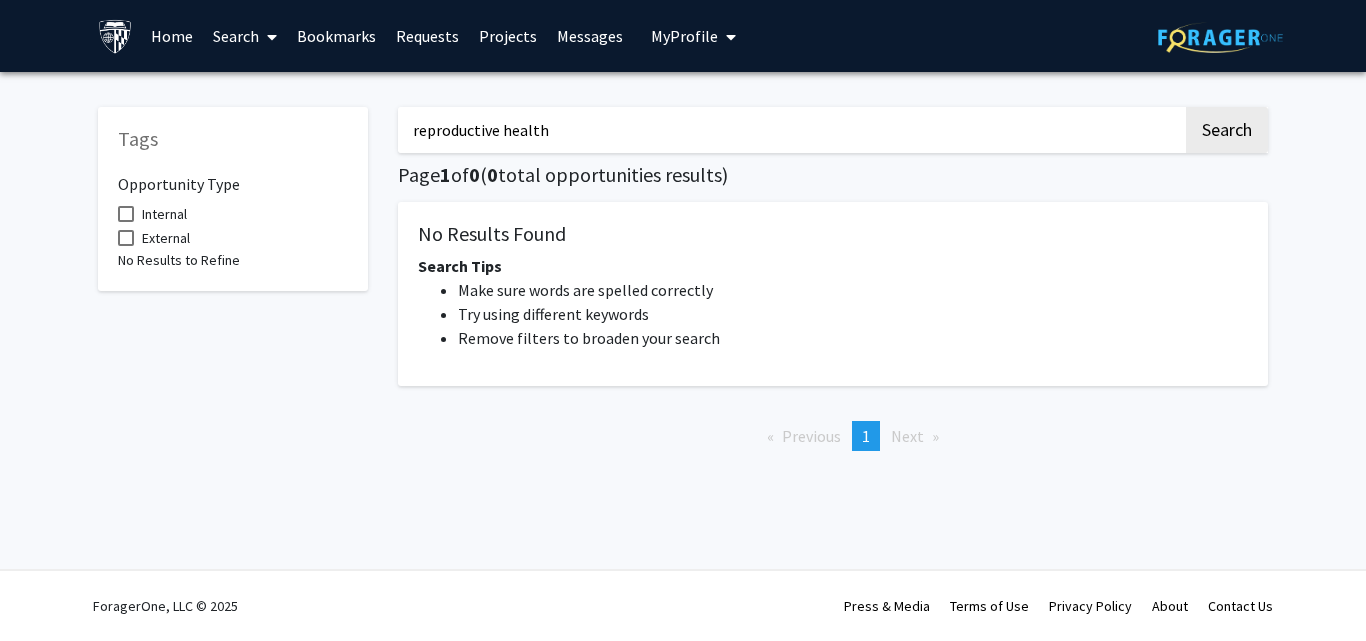 click on "Home" at bounding box center (172, 36) 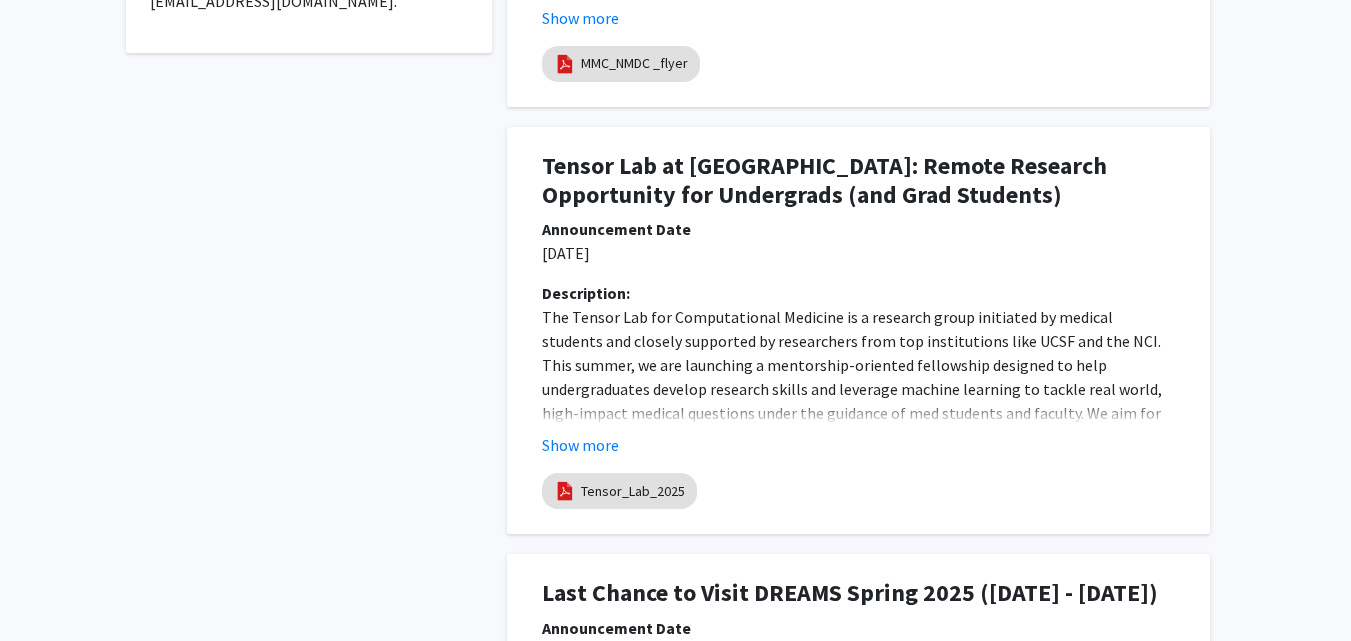 scroll, scrollTop: 773, scrollLeft: 0, axis: vertical 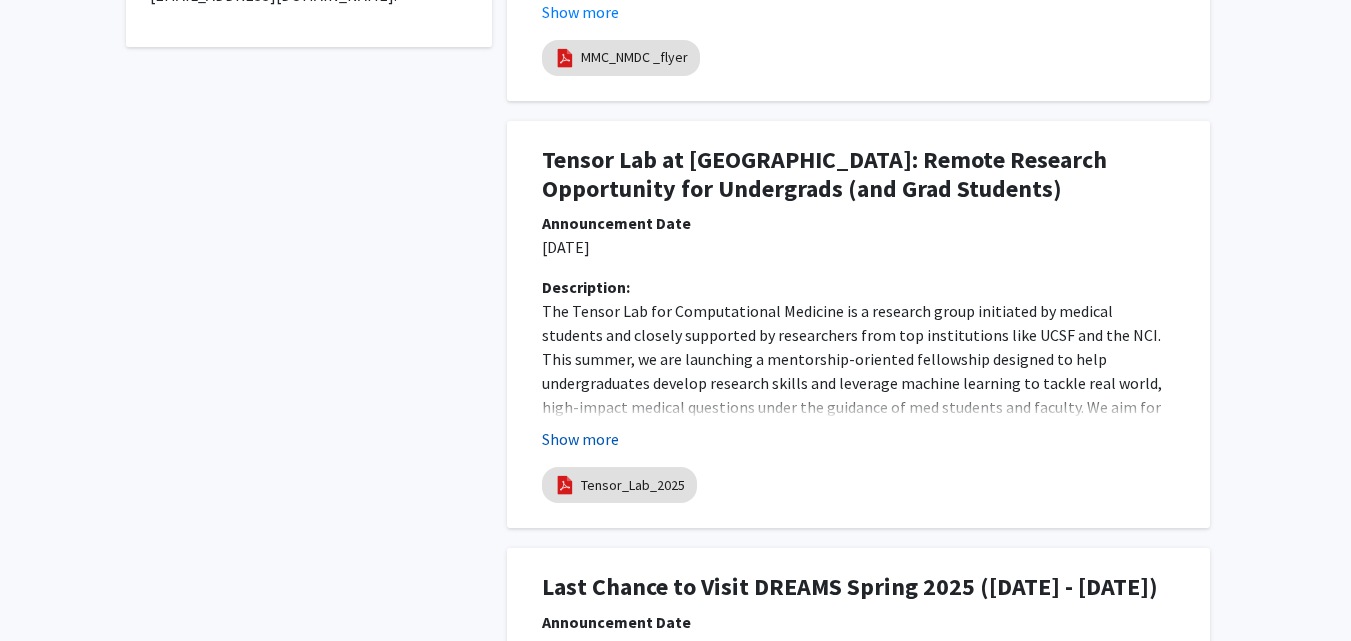 click on "Show more" 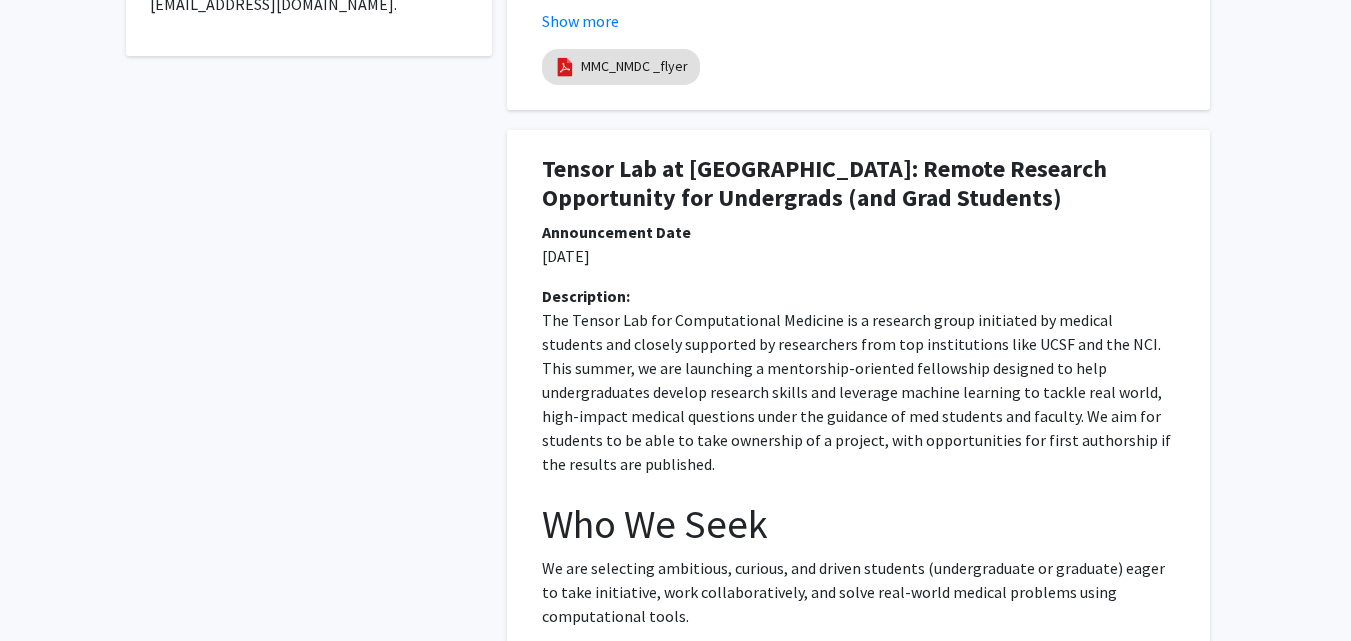 scroll, scrollTop: 0, scrollLeft: 0, axis: both 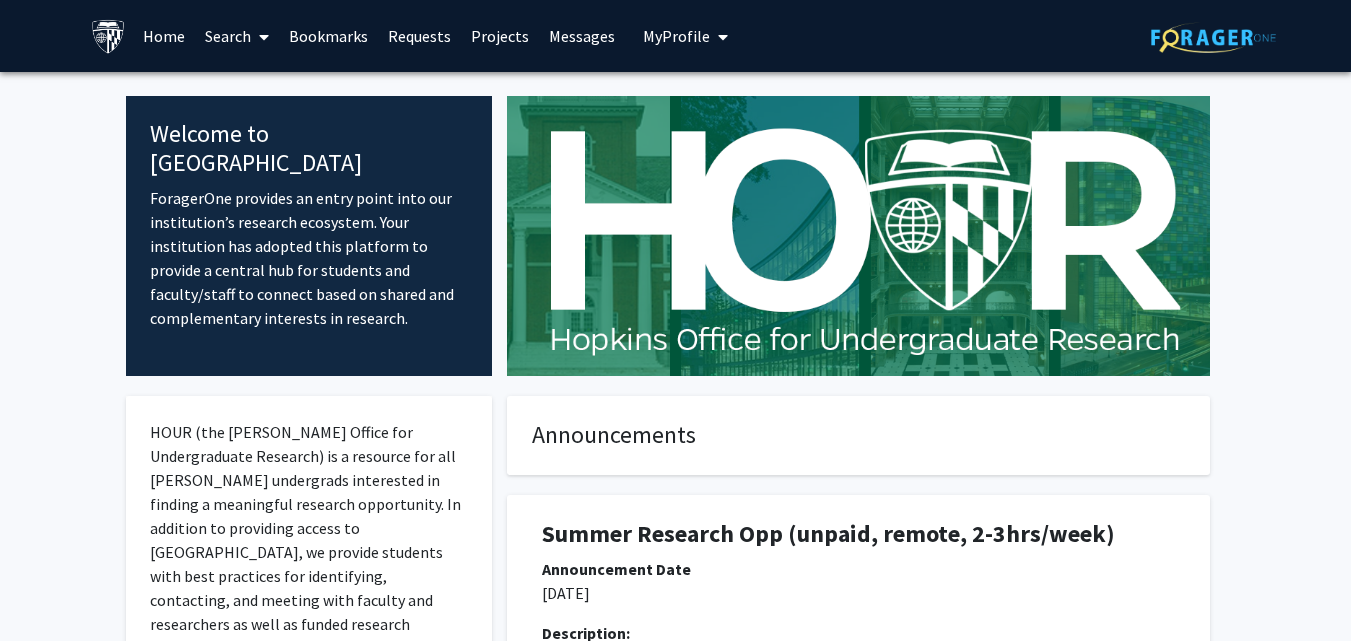 click on "Projects" at bounding box center (500, 36) 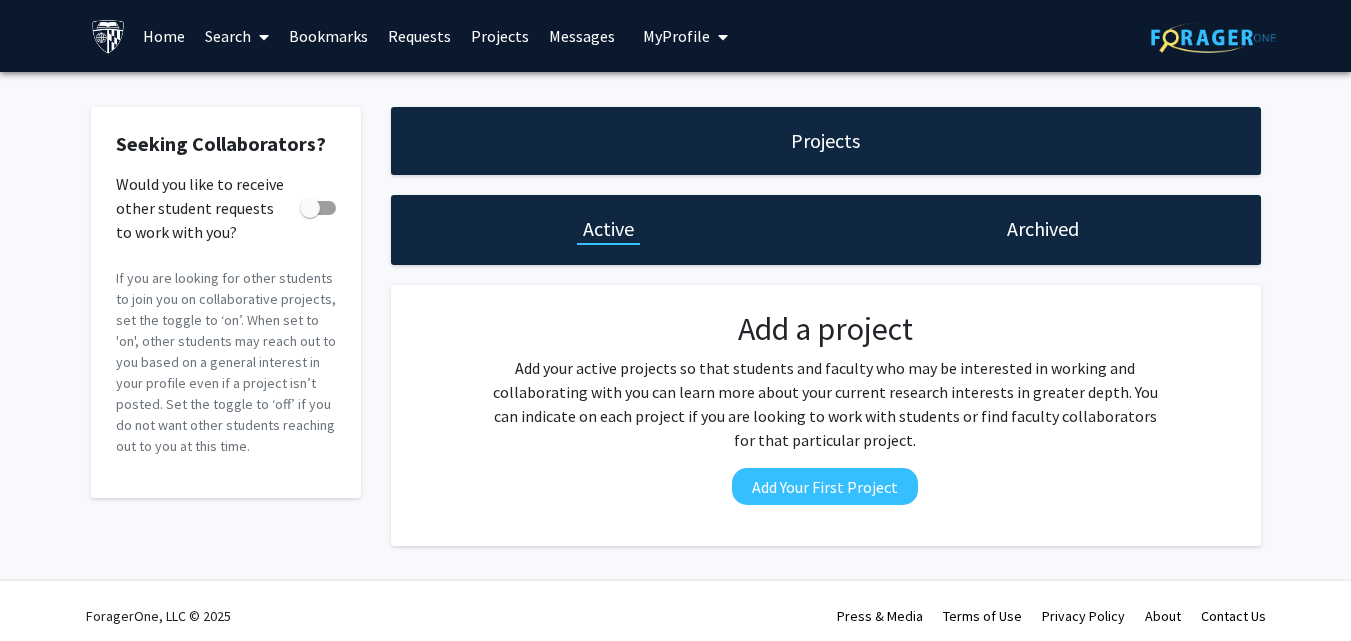 click on "Home" at bounding box center (164, 36) 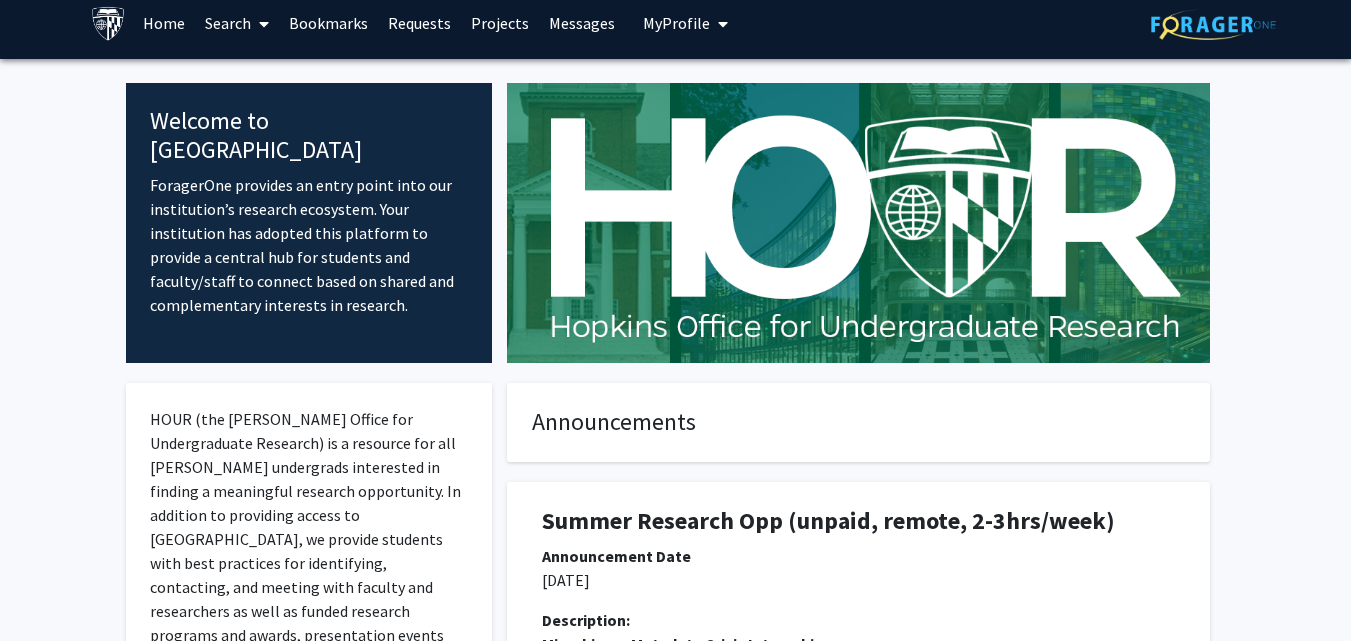 scroll, scrollTop: 0, scrollLeft: 0, axis: both 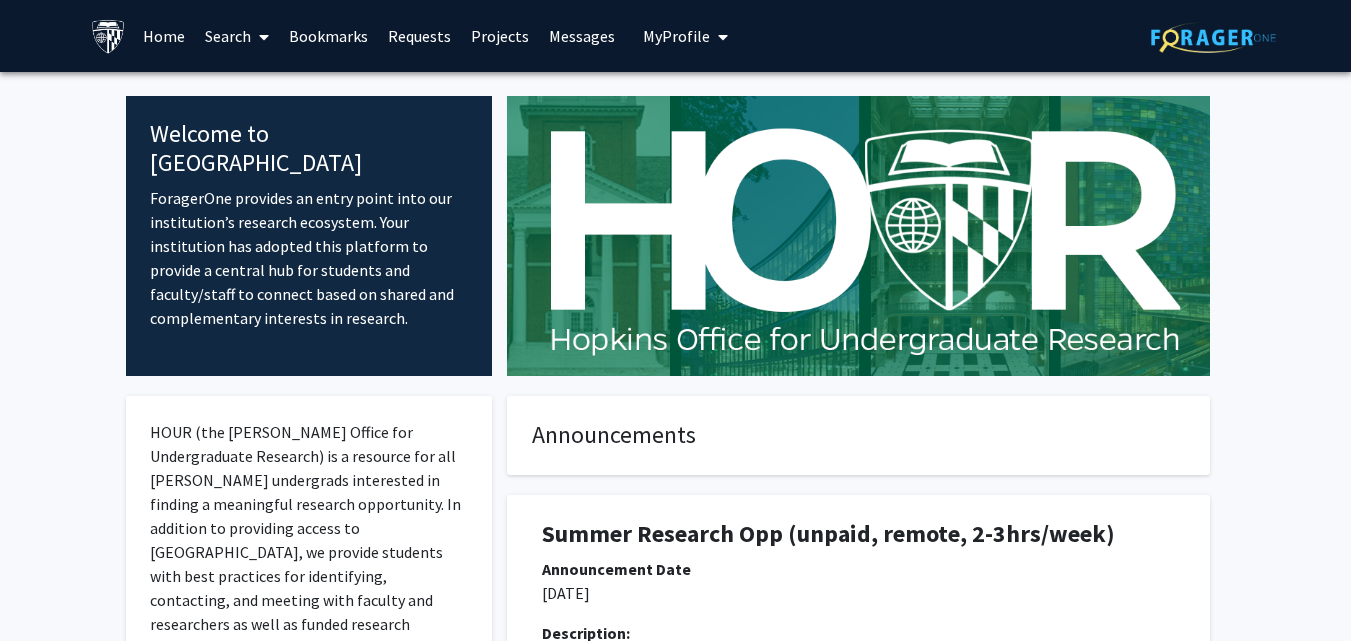 click on "HOUR (the Hopkins Office for Undergraduate Research) is a resource for all Hopkins undergrads interested in finding a meaningful research opportunity. In addition to providing access to ForagerOne, we provide students with best practices for identifying, contacting, and meeting with faculty and researchers as well as funded research programs and awards, presentation events (like DREAMS), and document reviews (resumes, personal statements, proposals, and more). If you have any questions or want want to meet with HOUR staff, just email us at HOUR@jhu.edu." 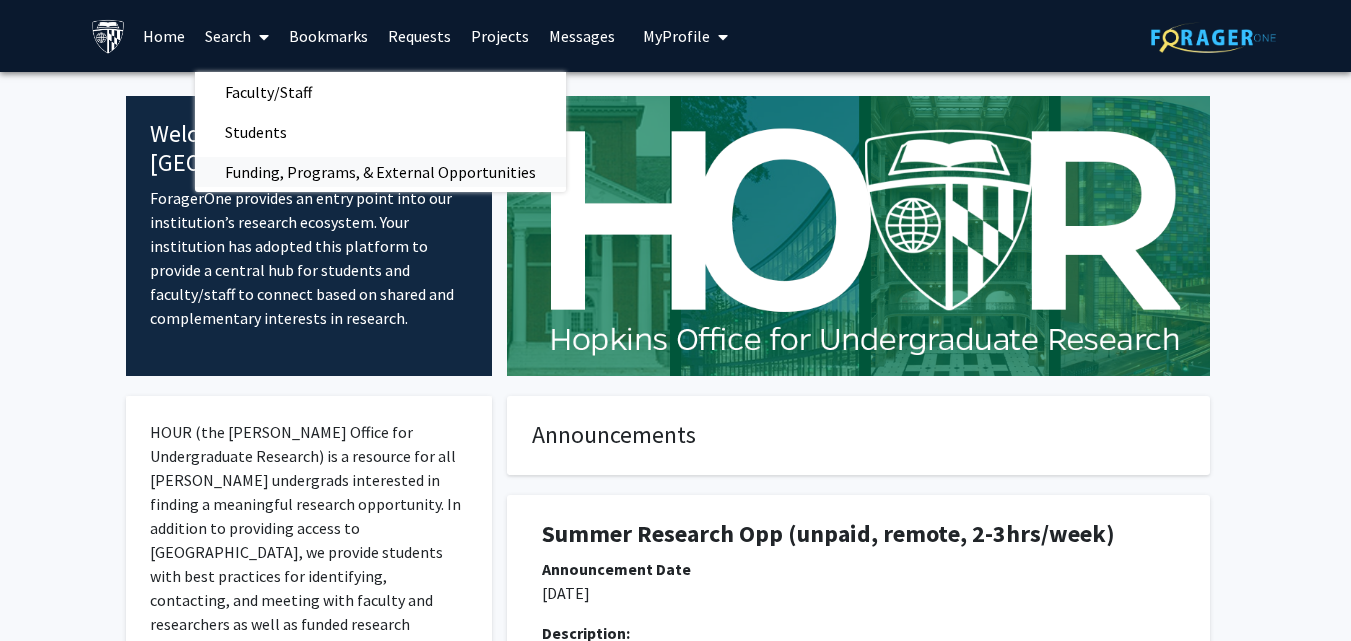 click on "Funding, Programs, & External Opportunities" at bounding box center [380, 172] 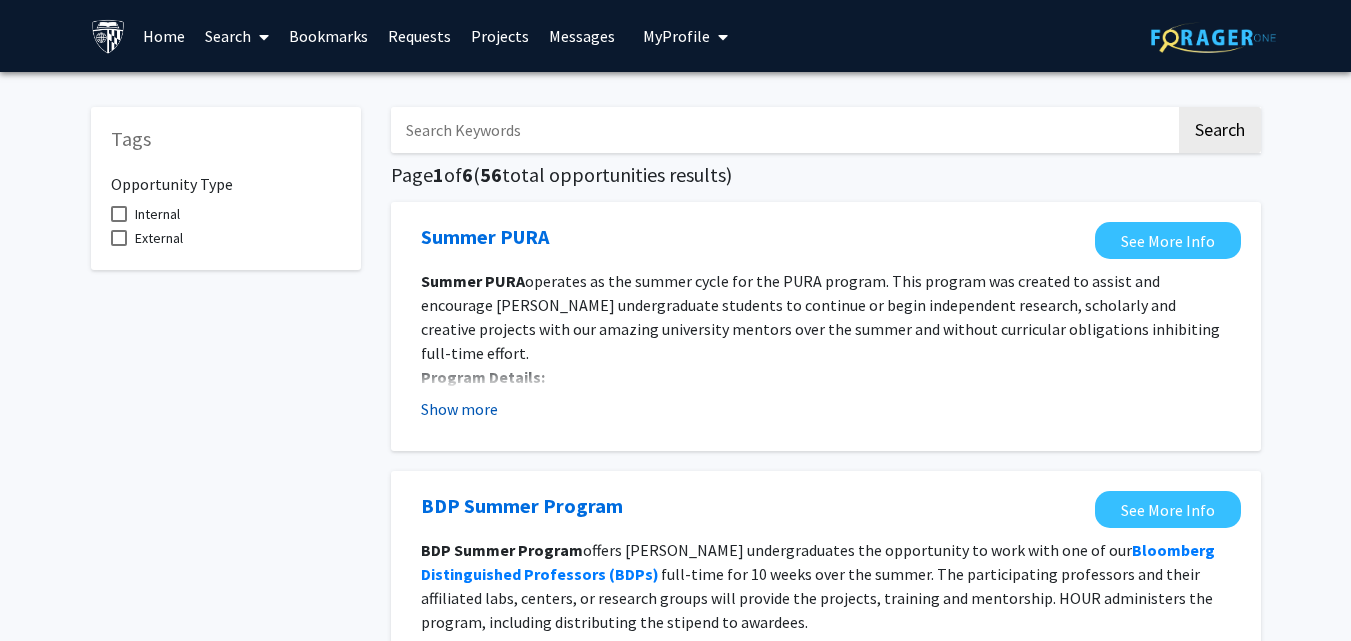 click on "Show more" 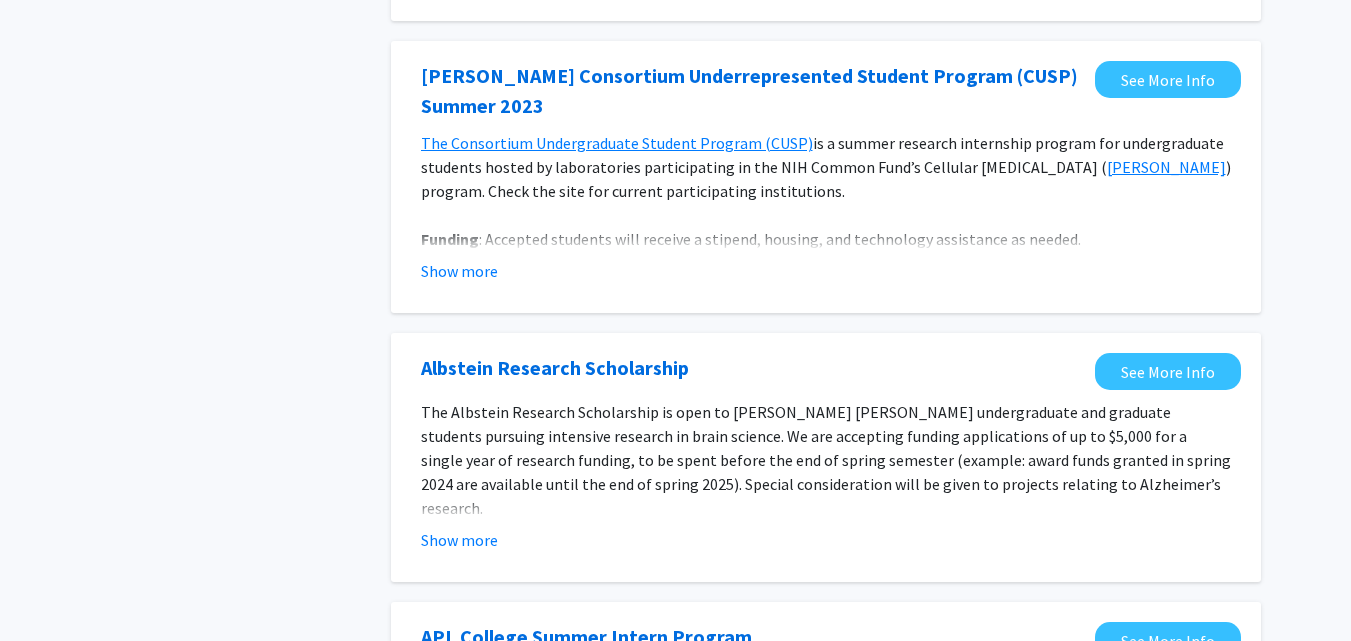 scroll, scrollTop: 1113, scrollLeft: 0, axis: vertical 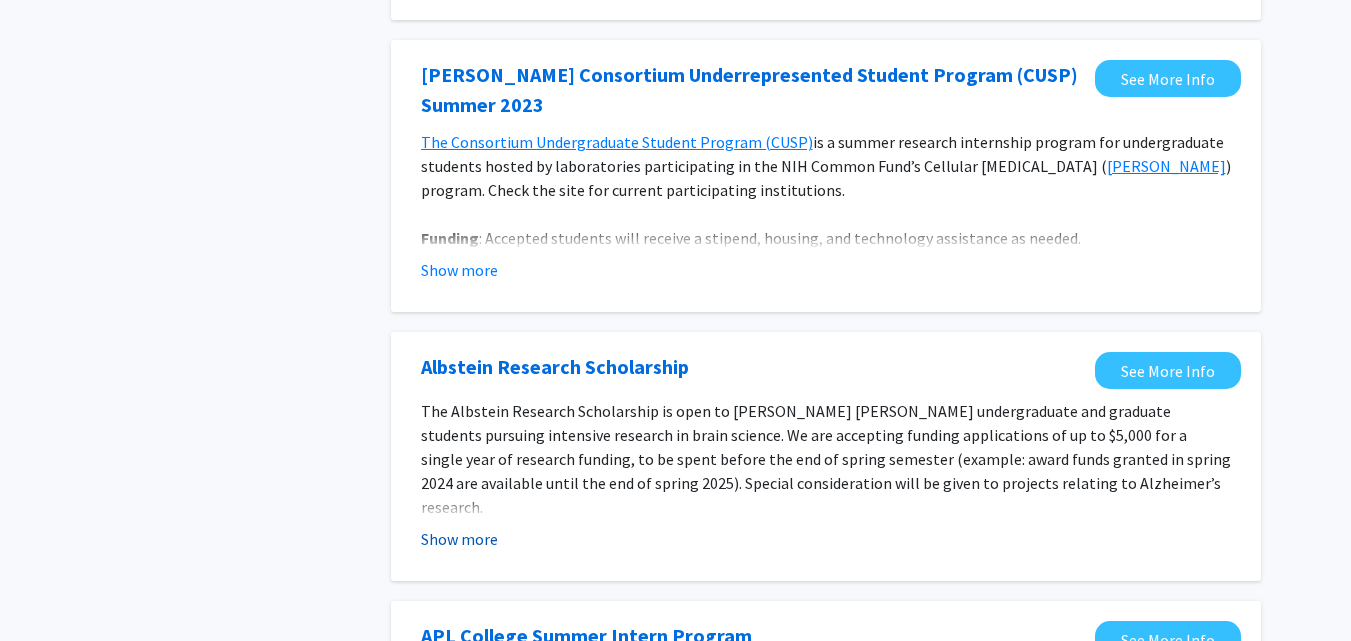 click on "Show more" 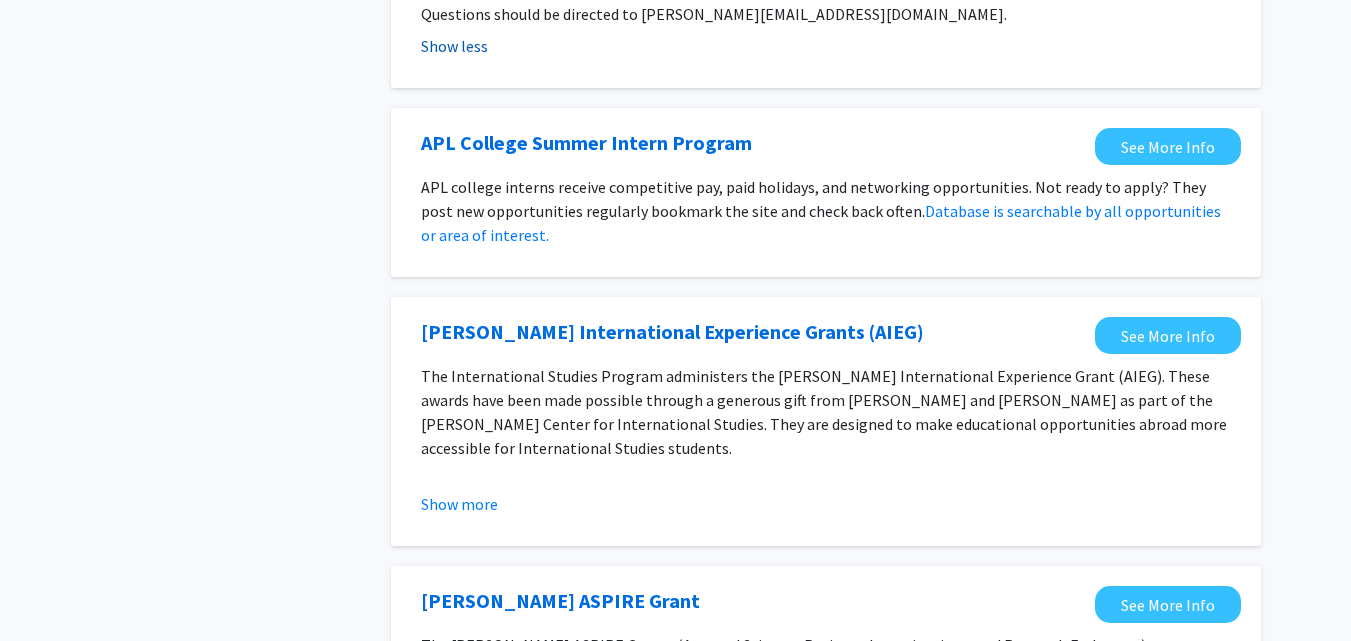 scroll, scrollTop: 1780, scrollLeft: 0, axis: vertical 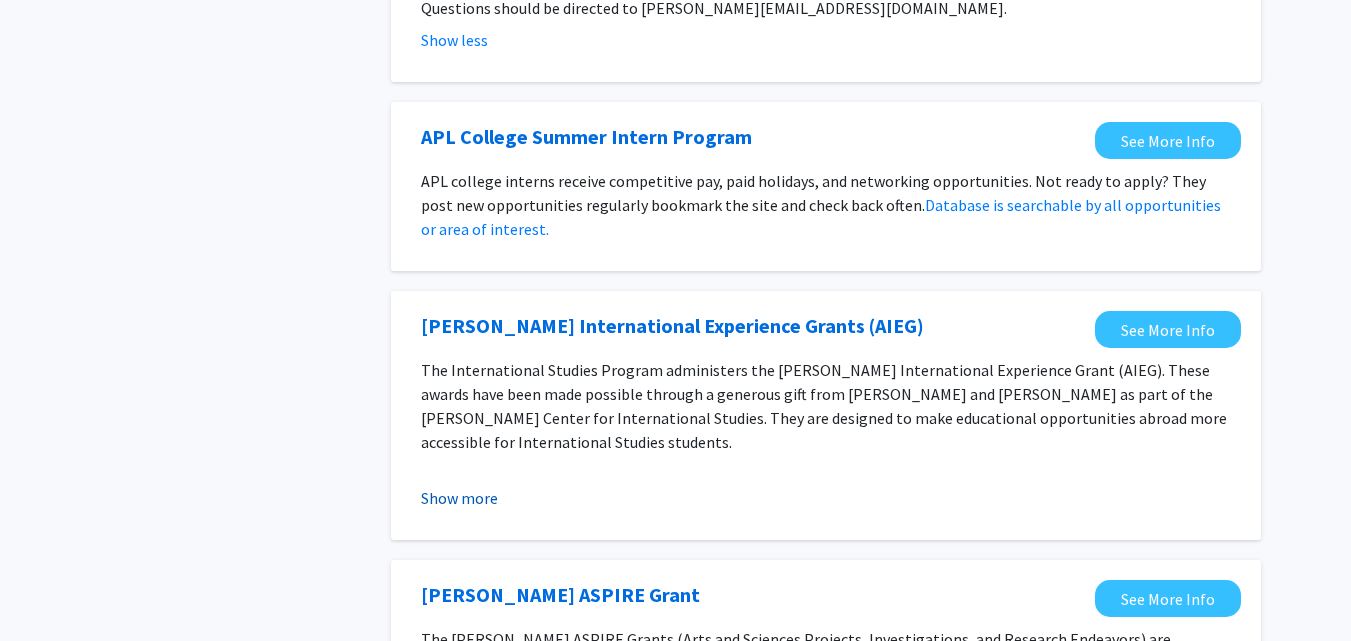 click on "Show more" 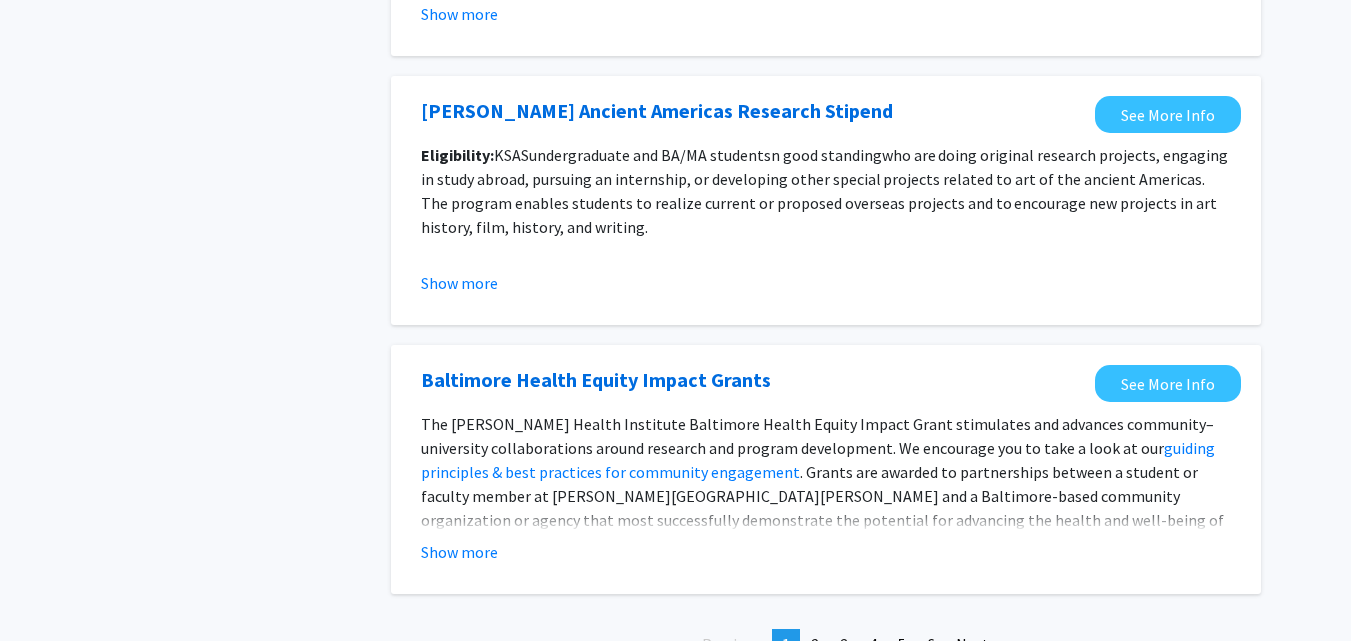 scroll, scrollTop: 2900, scrollLeft: 0, axis: vertical 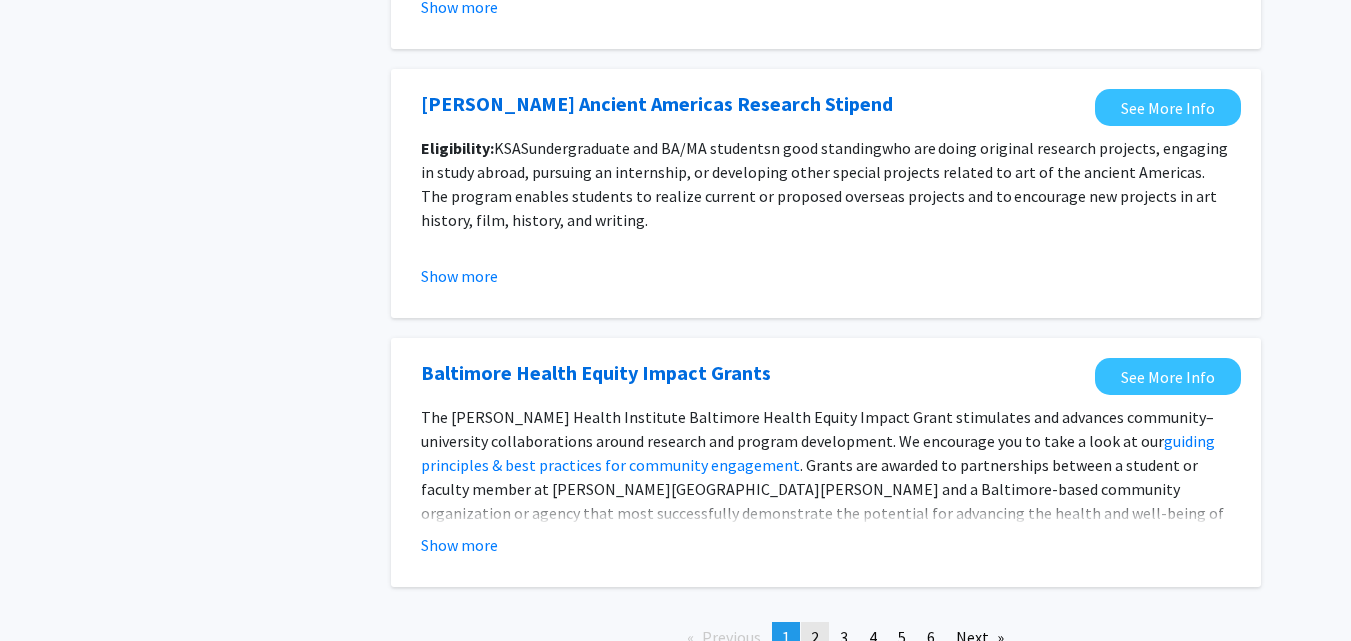 click on "2" 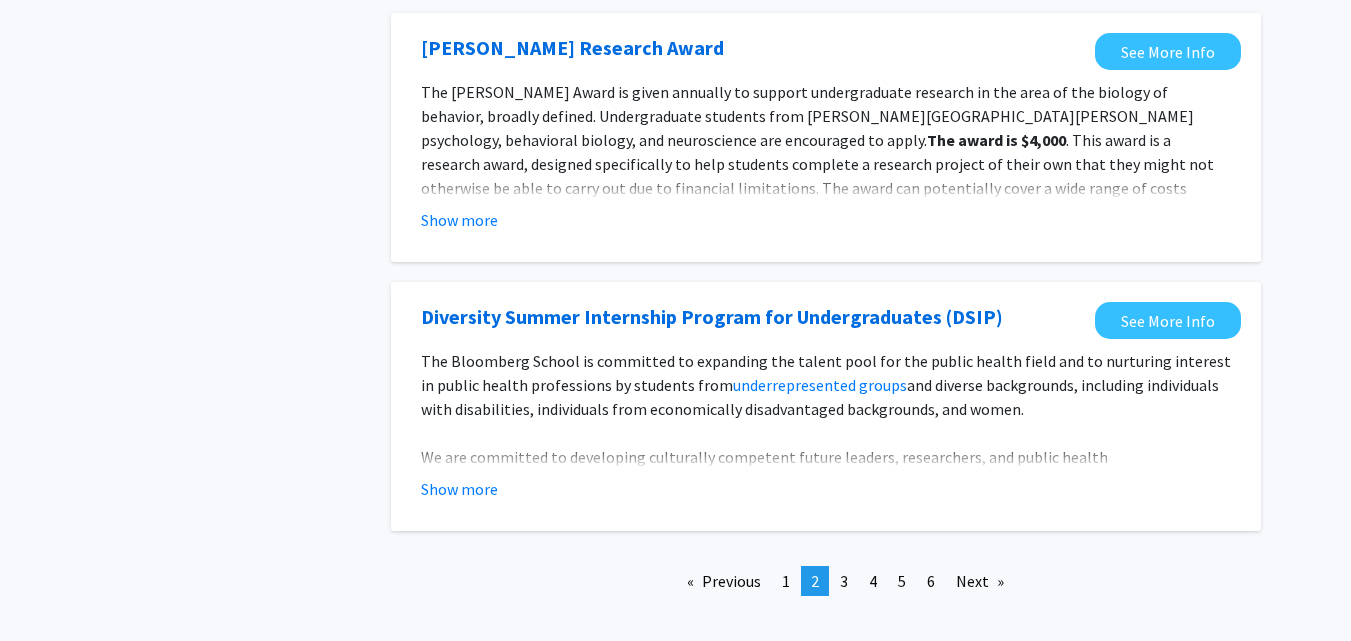 scroll, scrollTop: 2373, scrollLeft: 0, axis: vertical 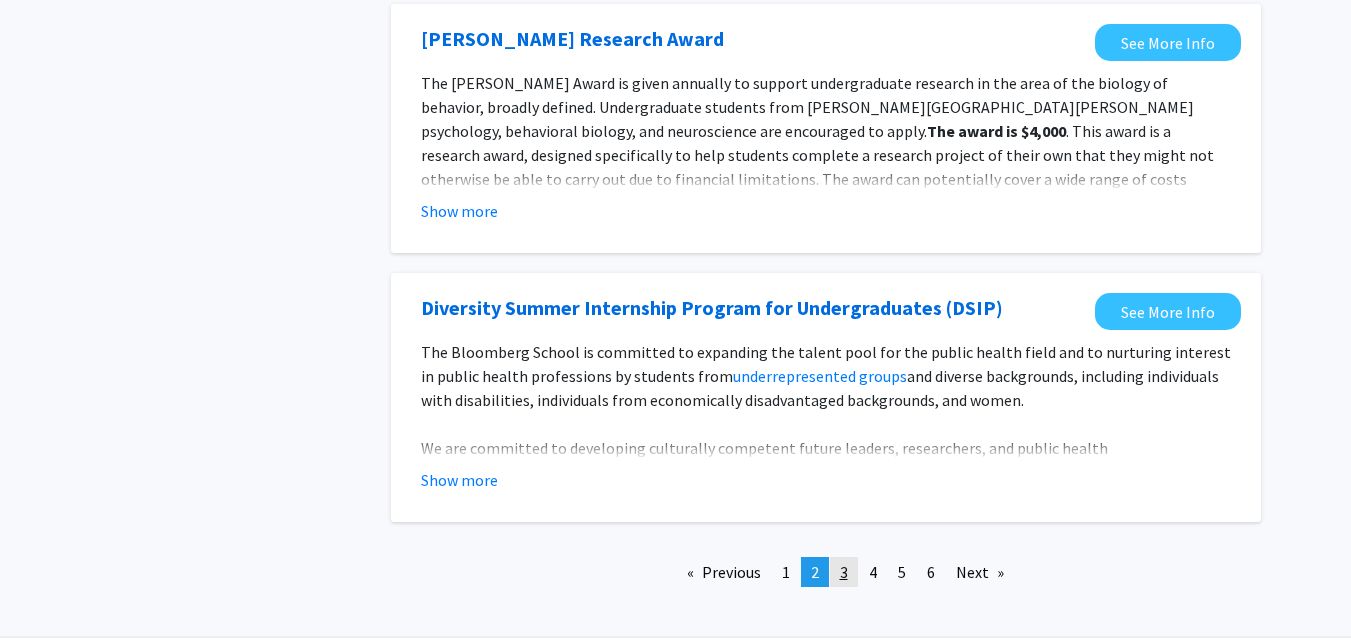 click on "3" 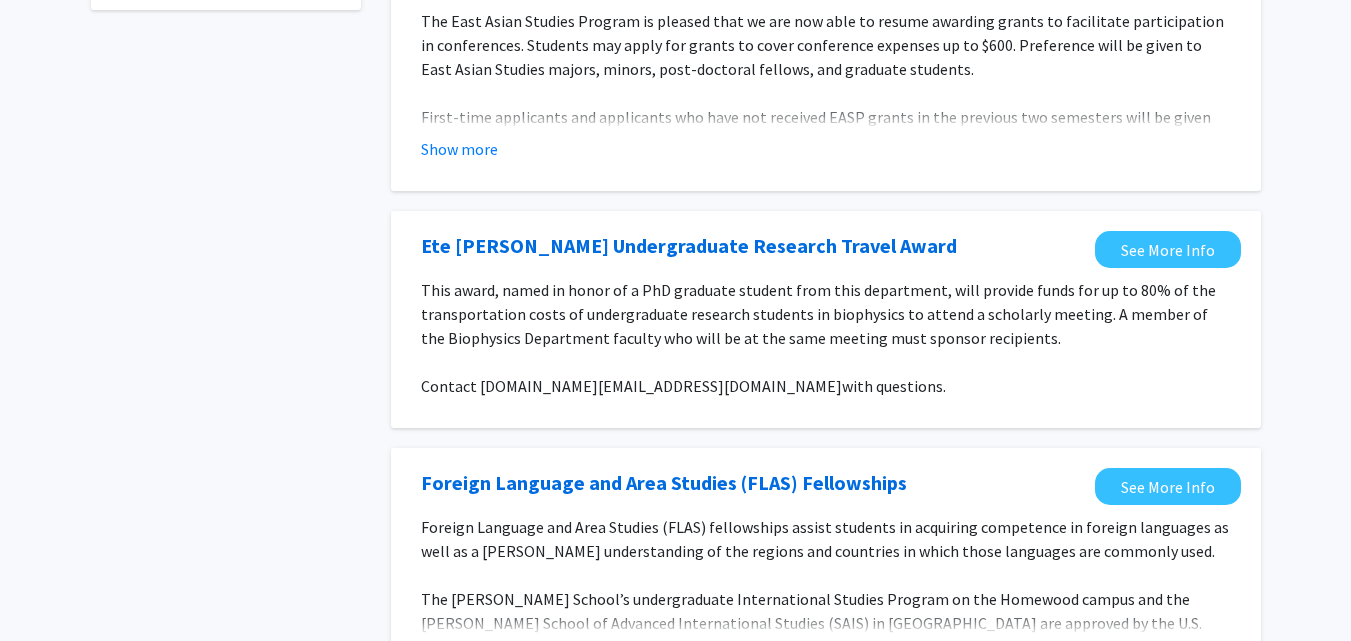 scroll, scrollTop: 0, scrollLeft: 0, axis: both 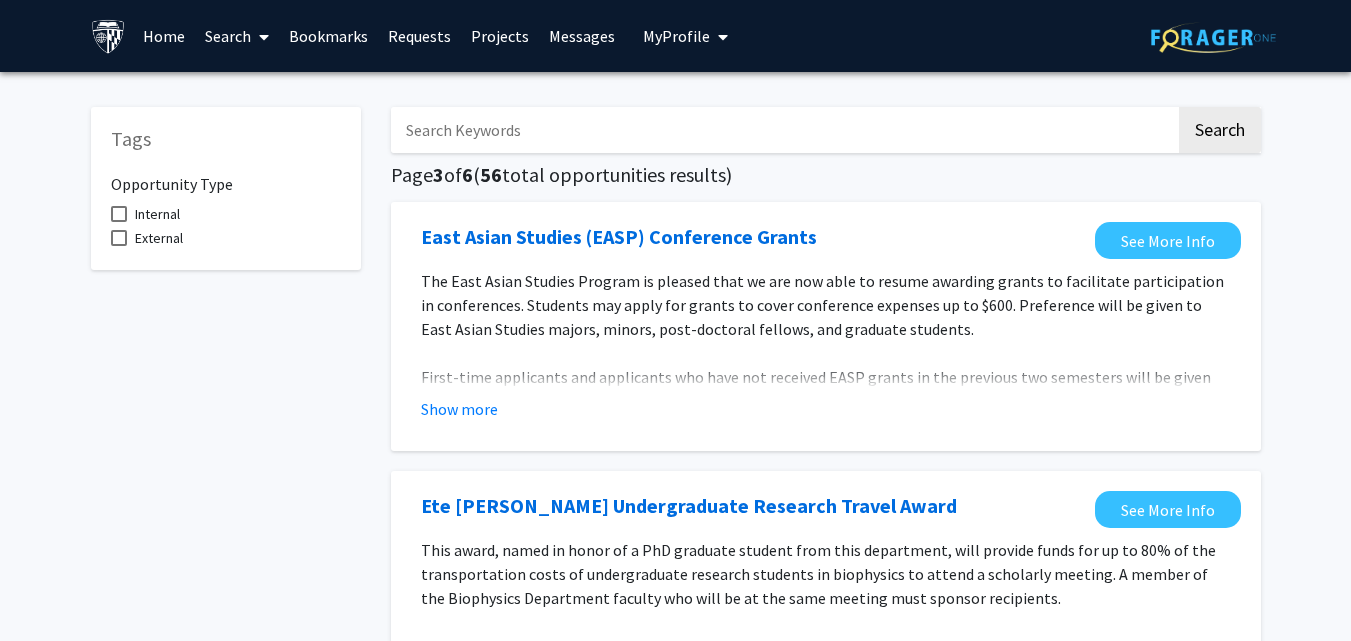 click at bounding box center (783, 130) 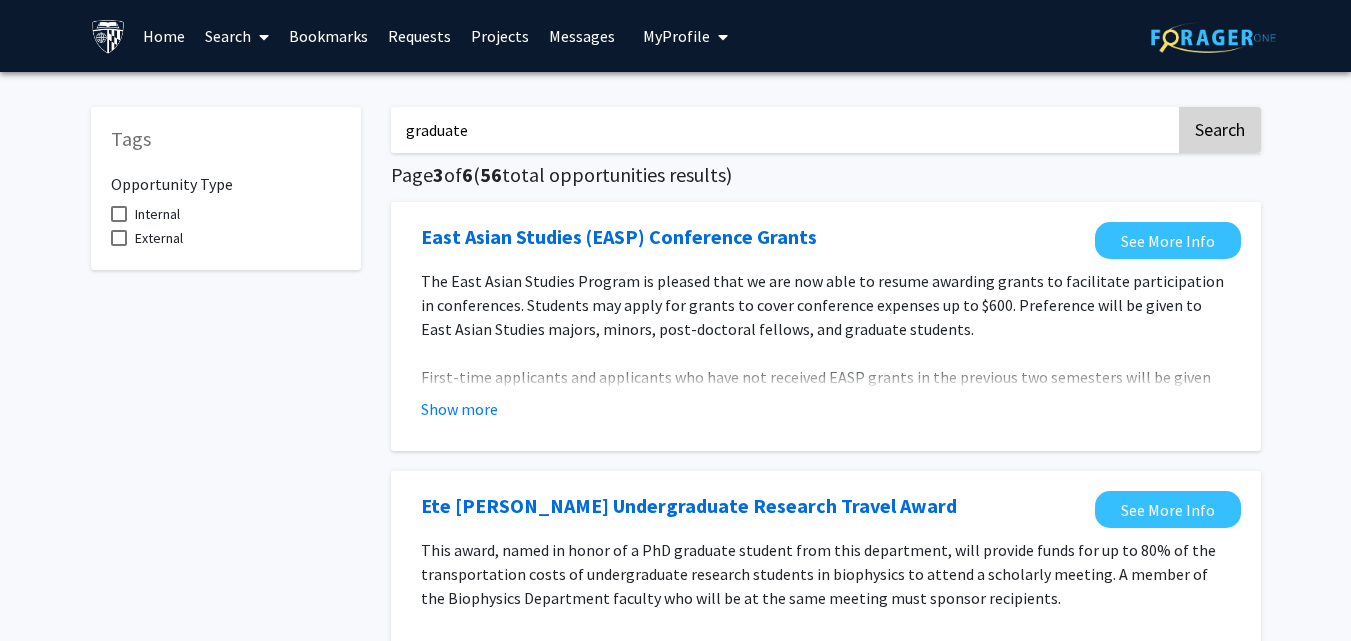 type on "graduate" 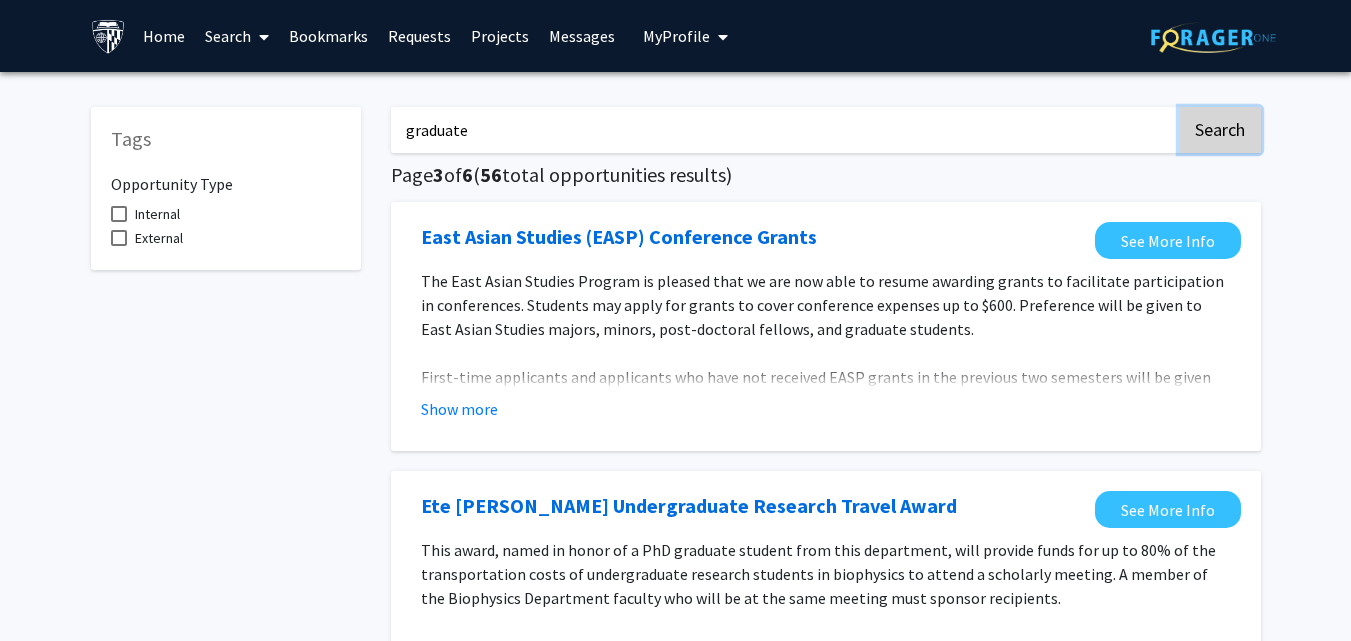 click on "Search" 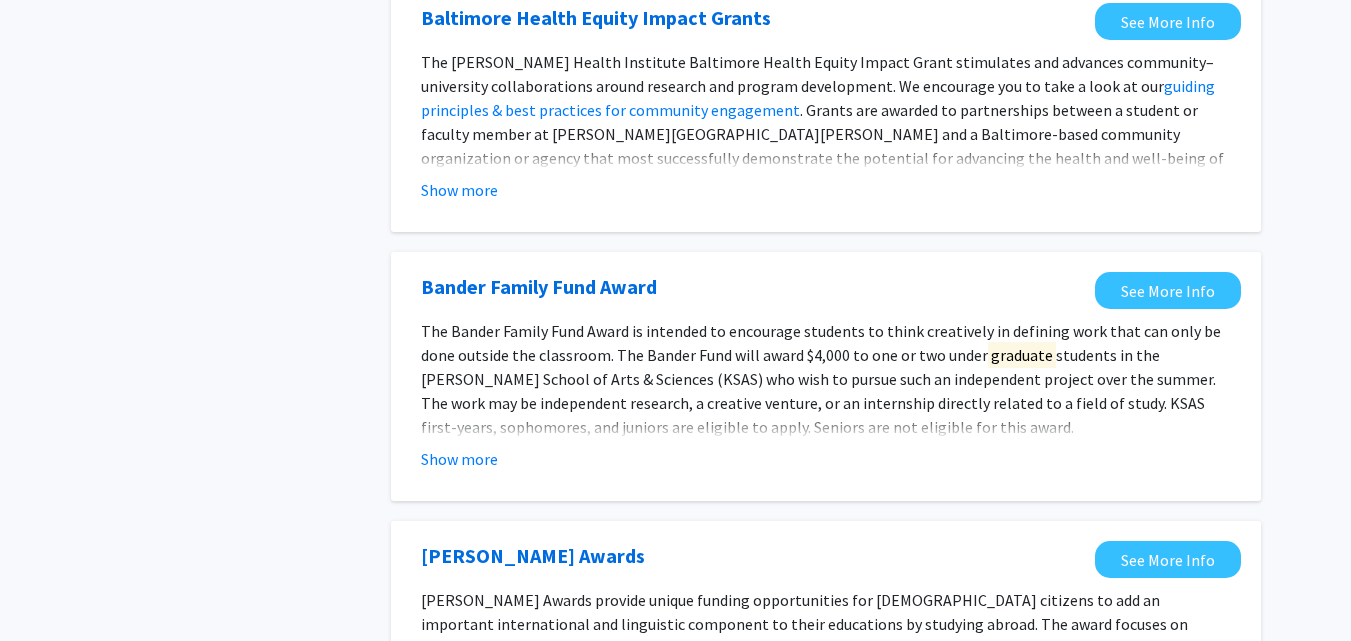 scroll, scrollTop: 2147, scrollLeft: 0, axis: vertical 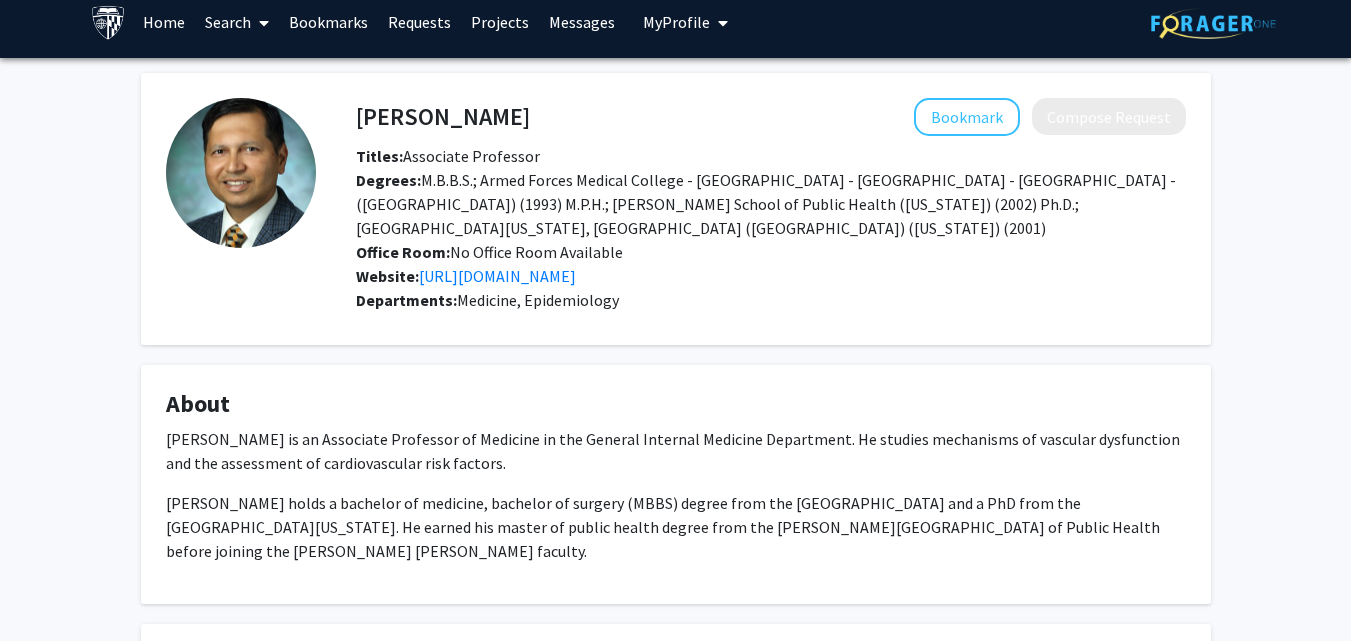 click on "Requests" at bounding box center [419, 22] 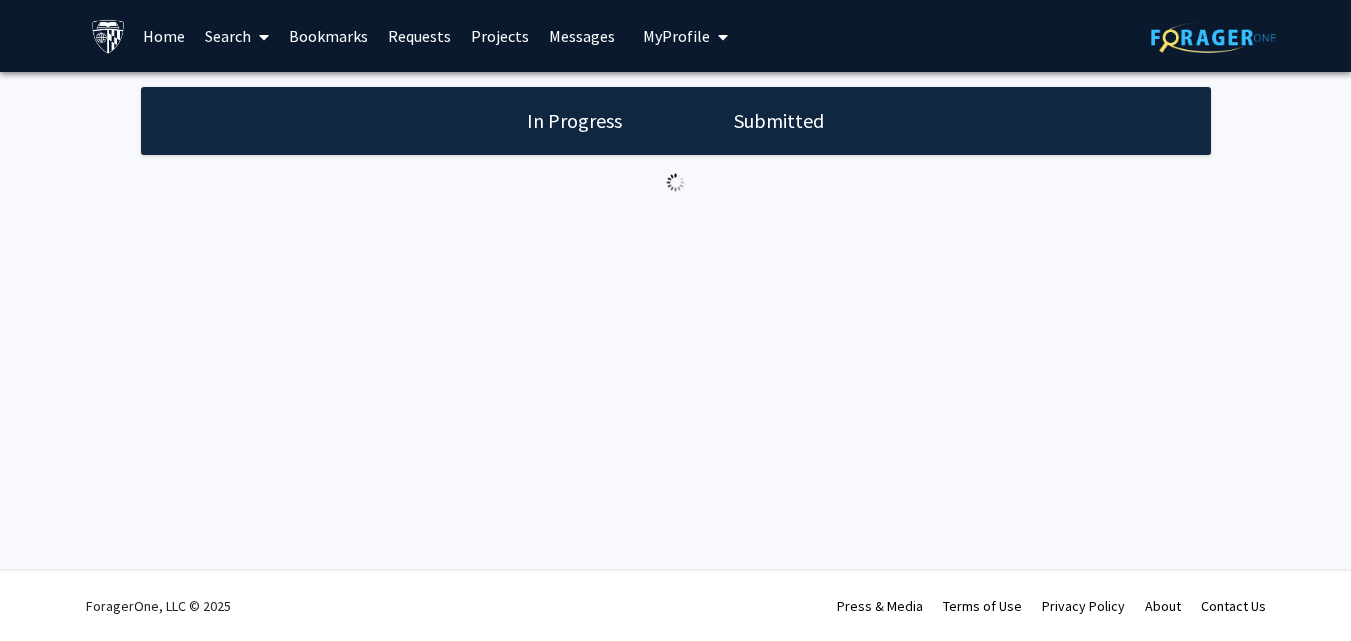 scroll, scrollTop: 0, scrollLeft: 0, axis: both 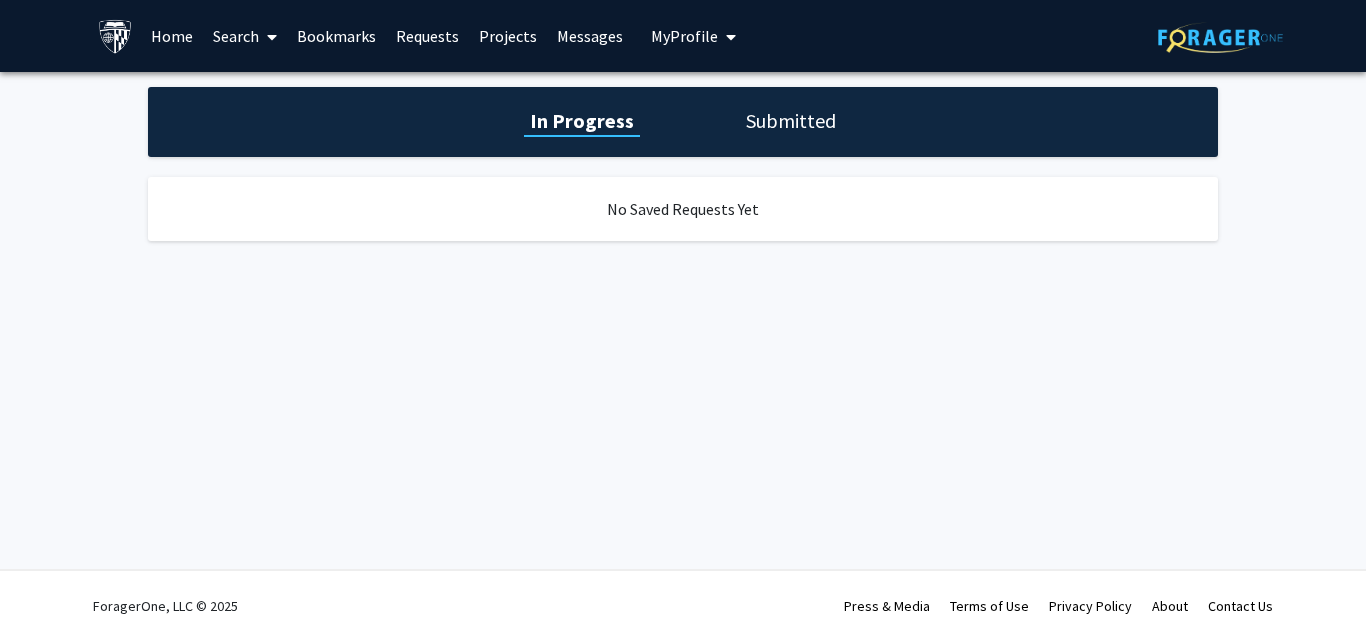 click at bounding box center (272, 37) 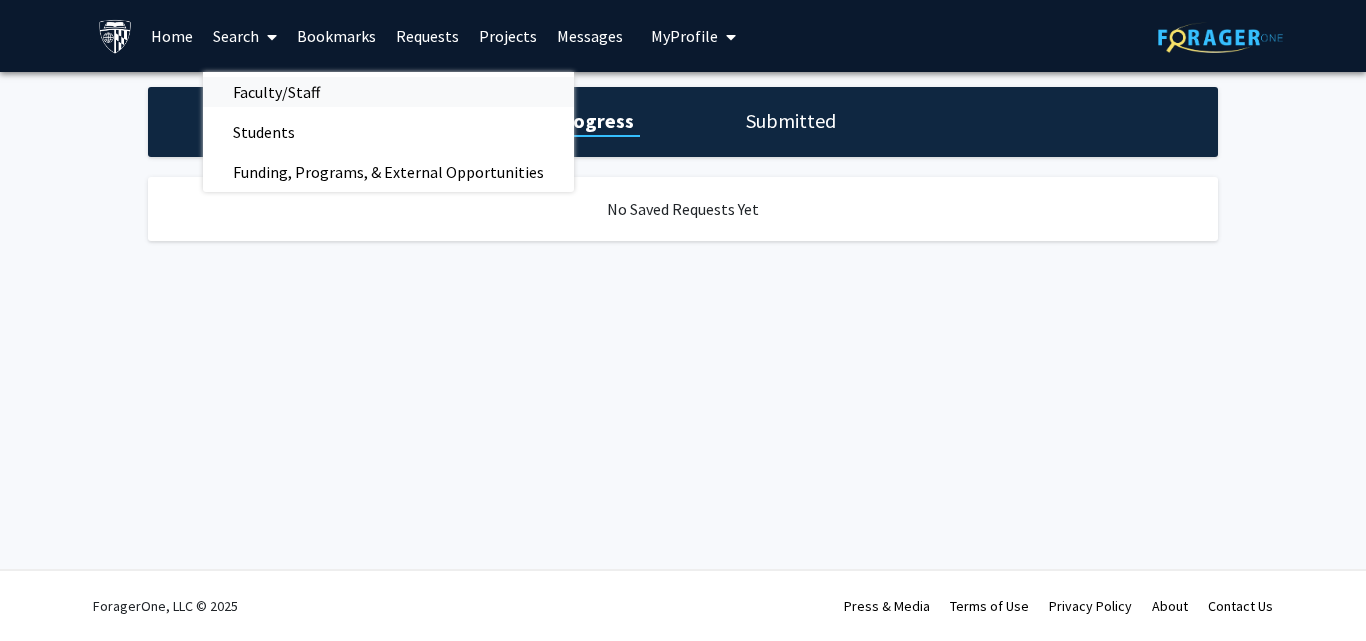 click on "Faculty/Staff" at bounding box center (276, 92) 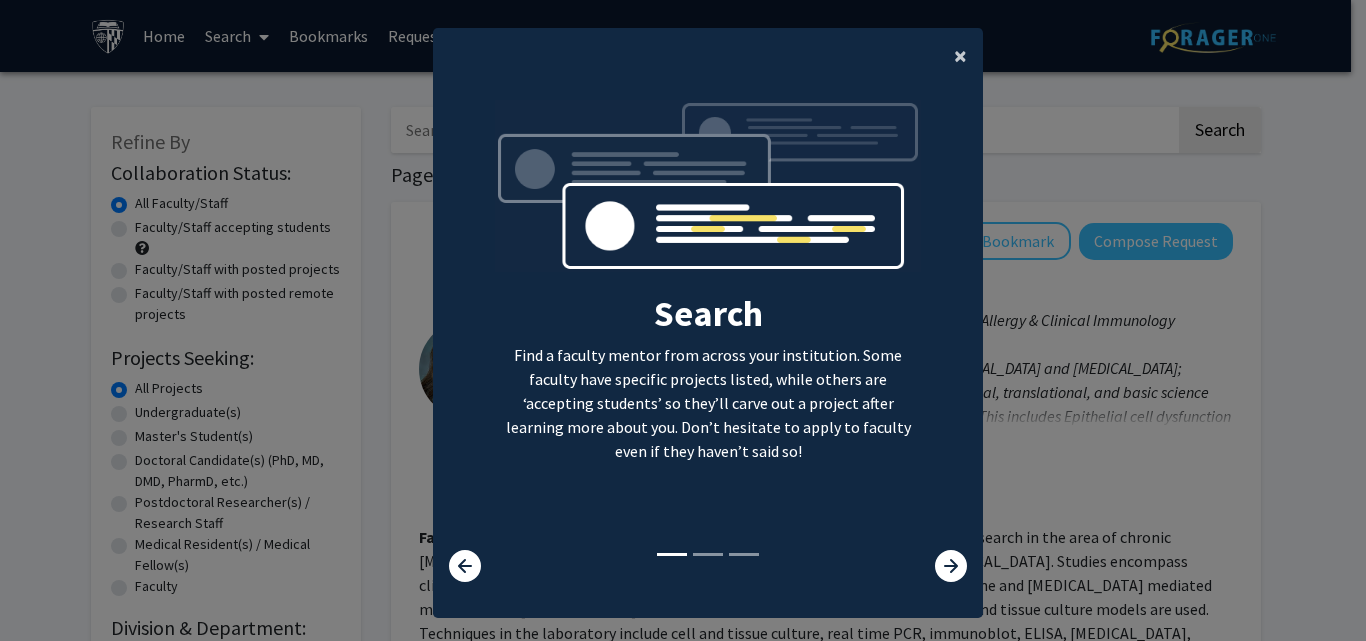 click on "×" 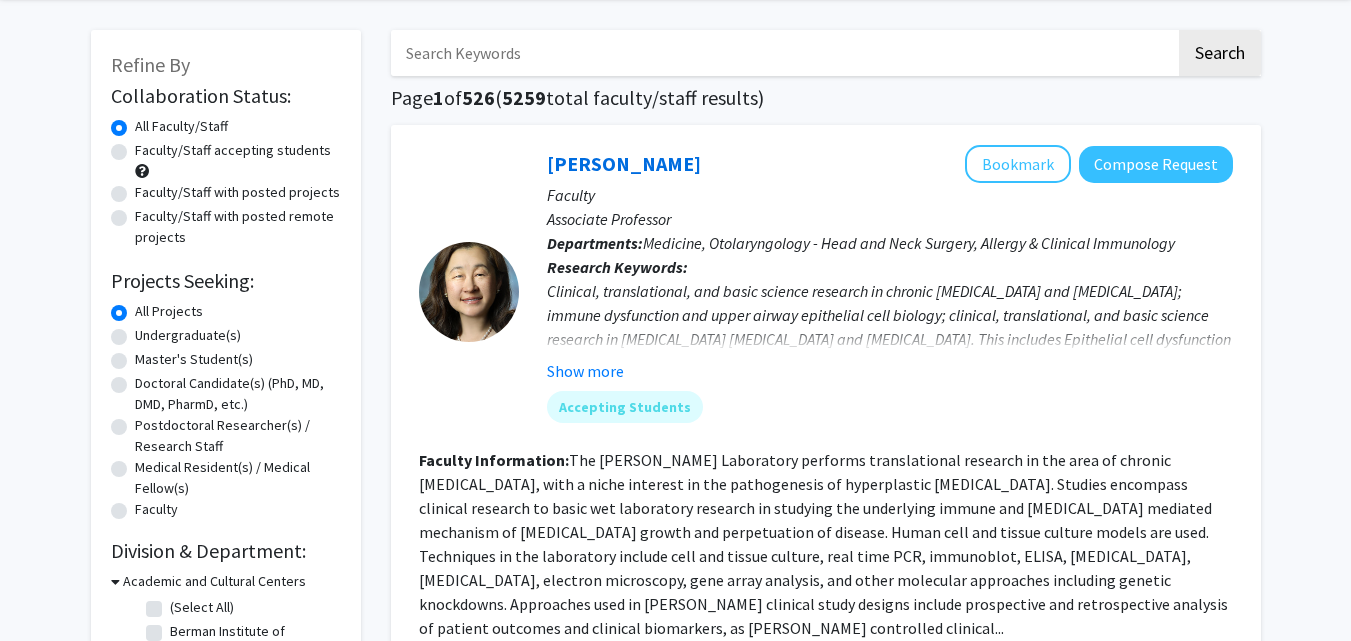 scroll, scrollTop: 0, scrollLeft: 0, axis: both 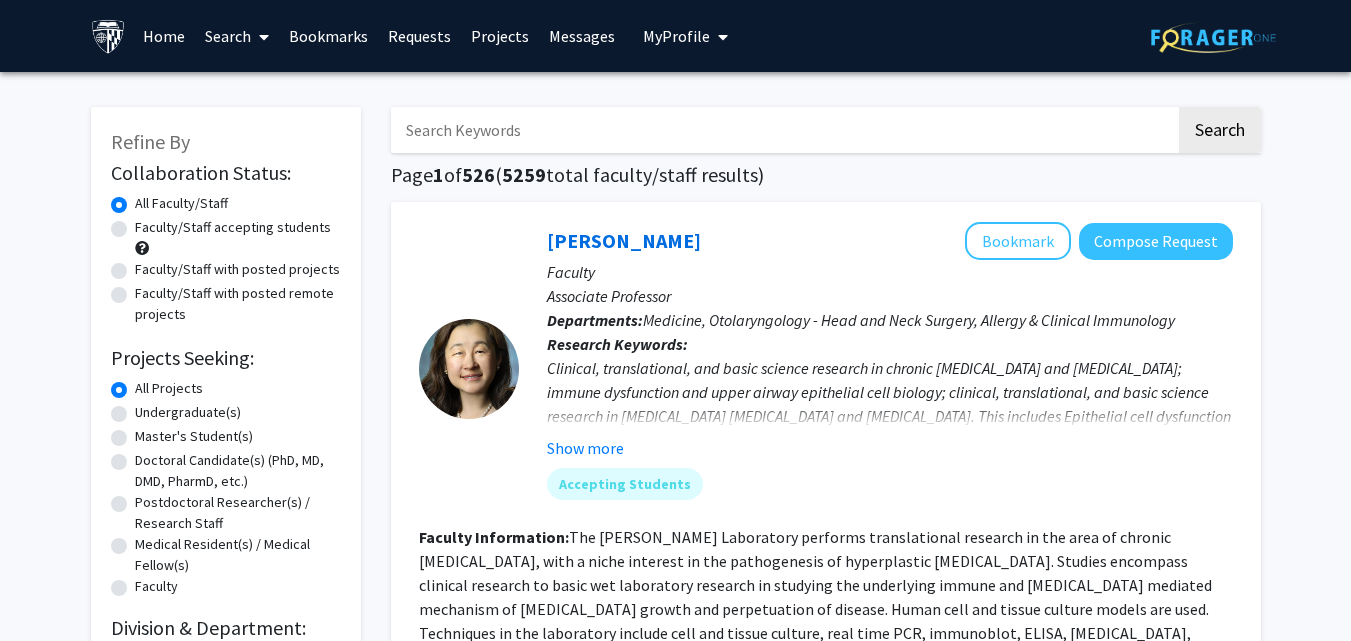 click at bounding box center (783, 130) 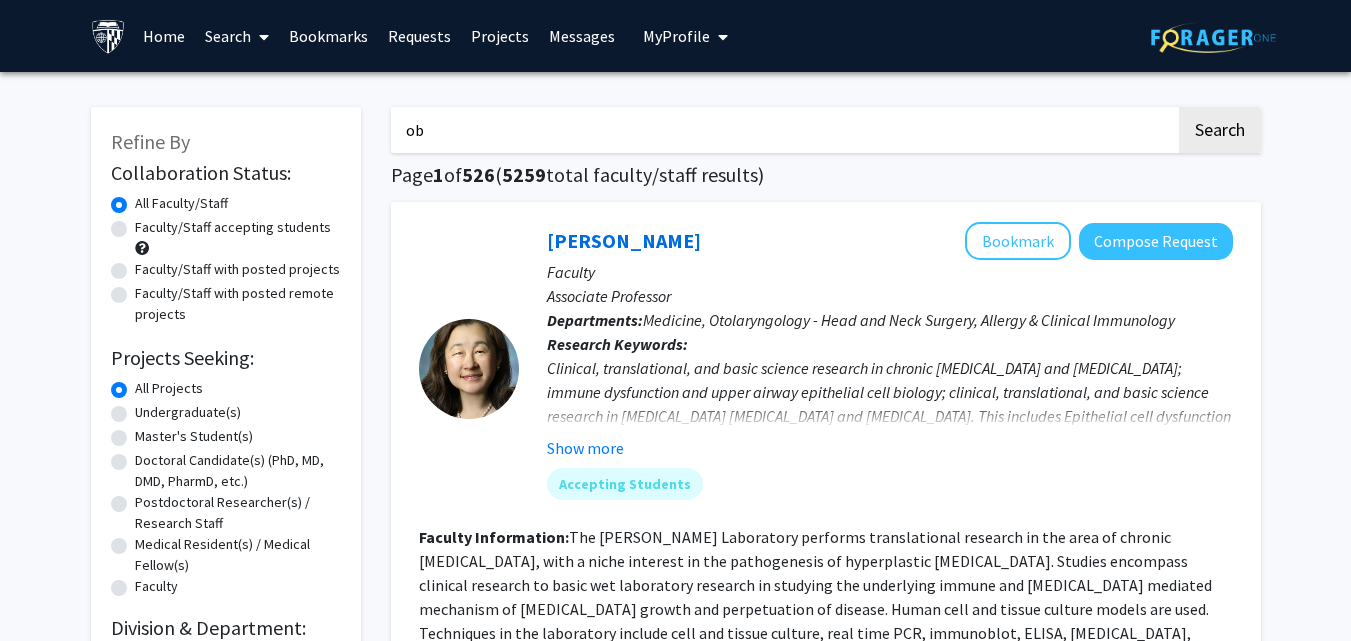 type on "OBSTETRICS" 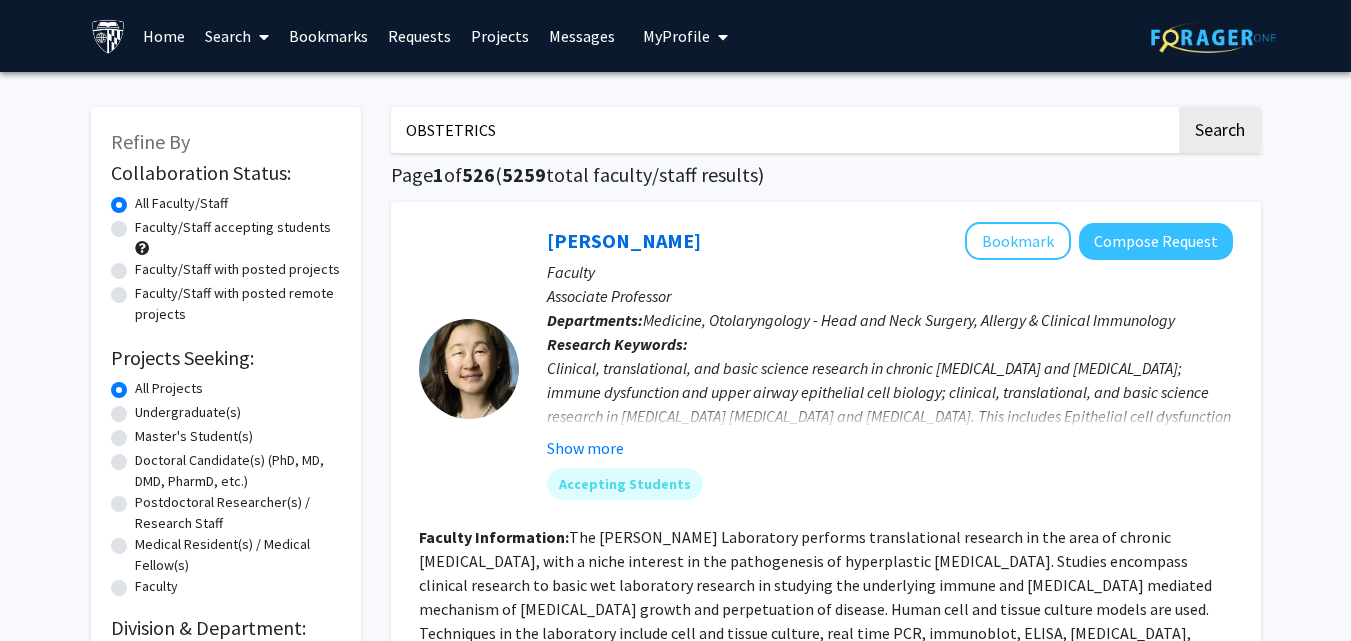 click on "Search" 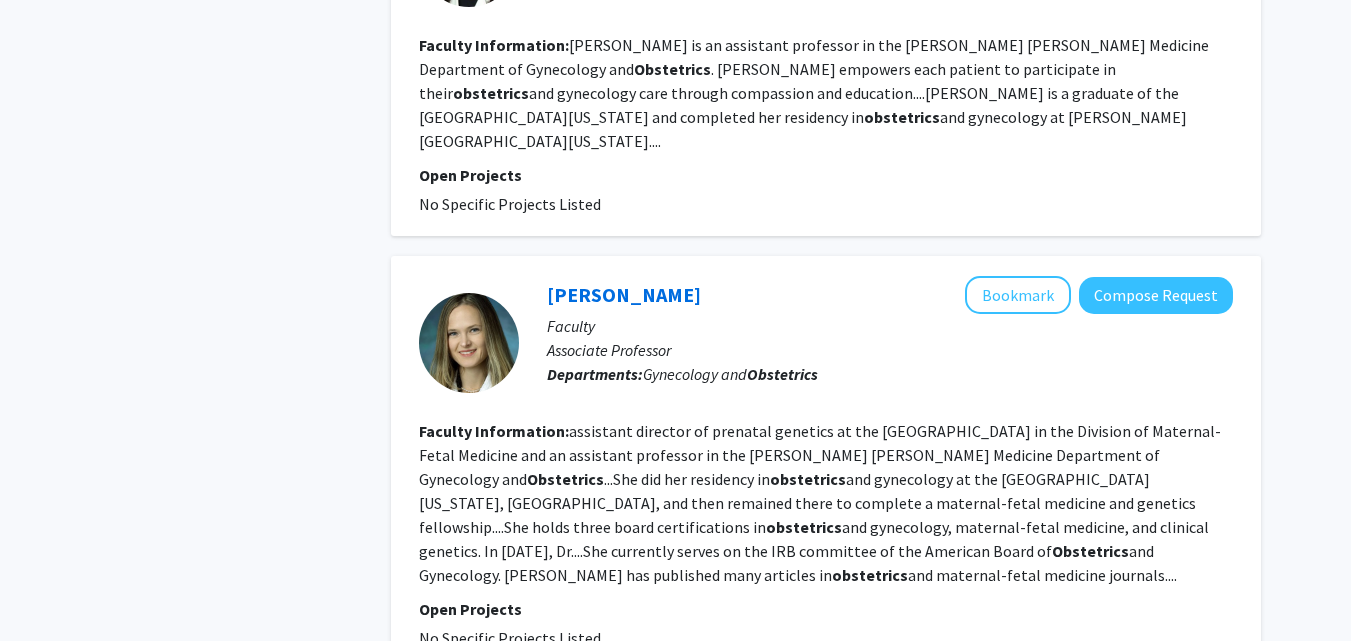 scroll, scrollTop: 3660, scrollLeft: 0, axis: vertical 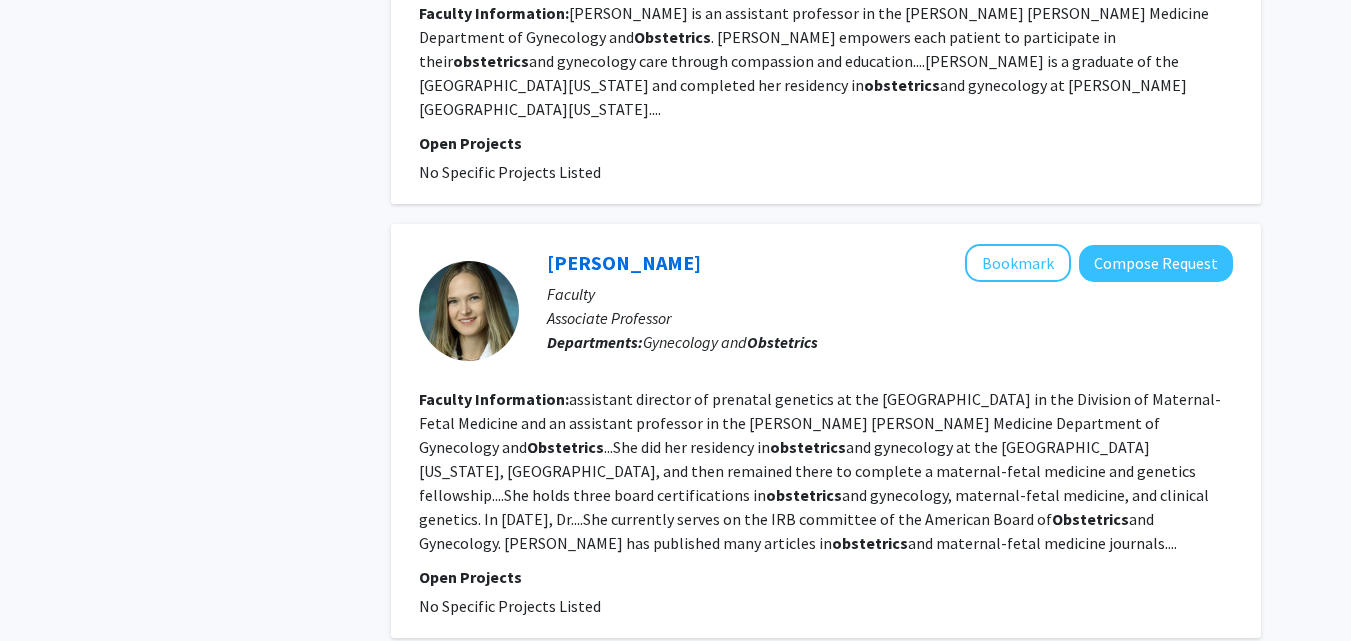 click on "2" 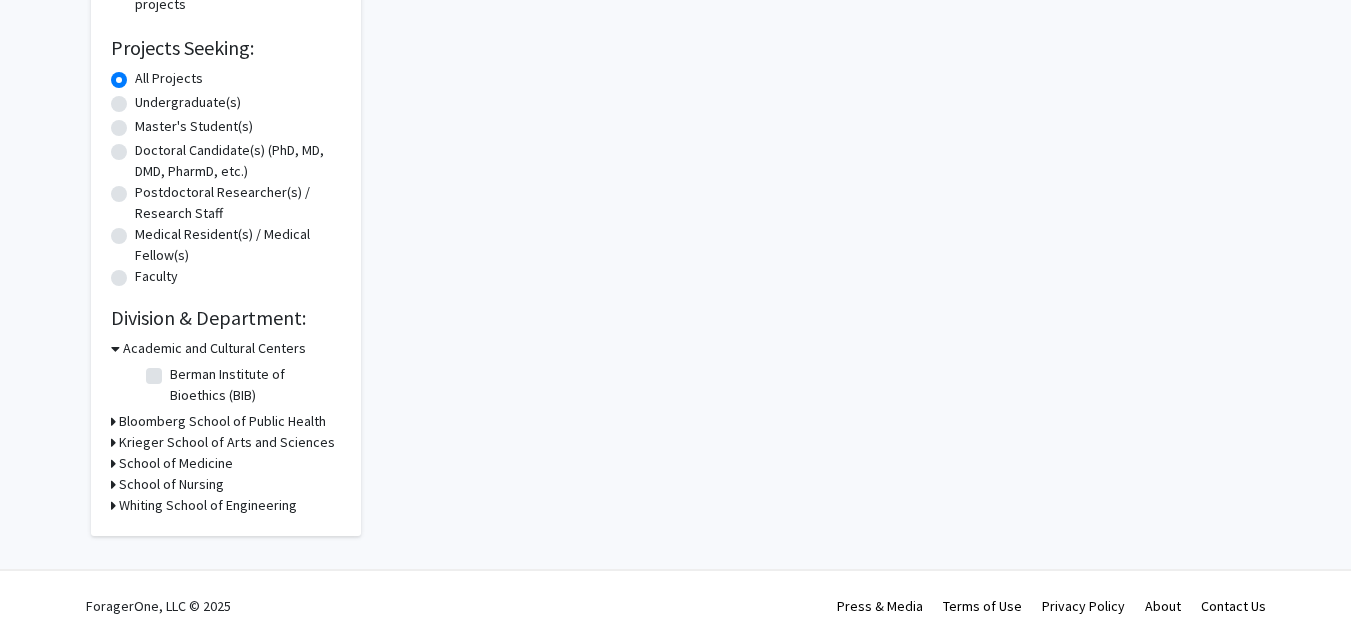 scroll, scrollTop: 0, scrollLeft: 0, axis: both 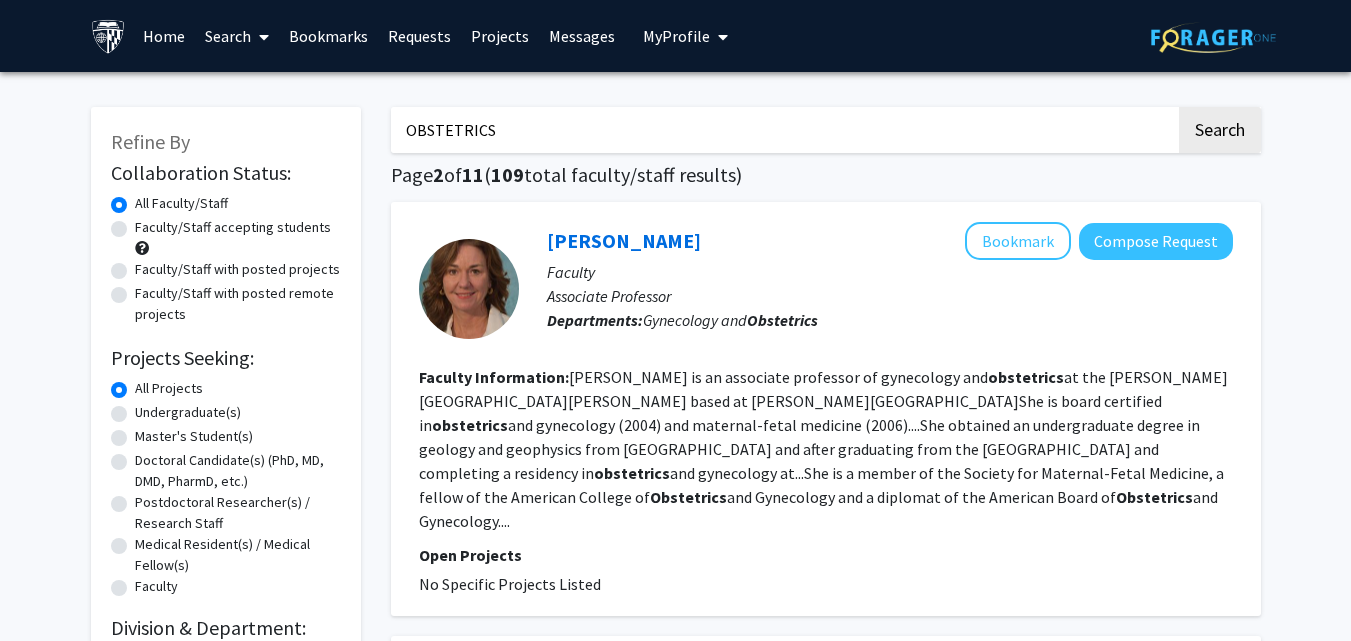 click on "Master's Student(s)" 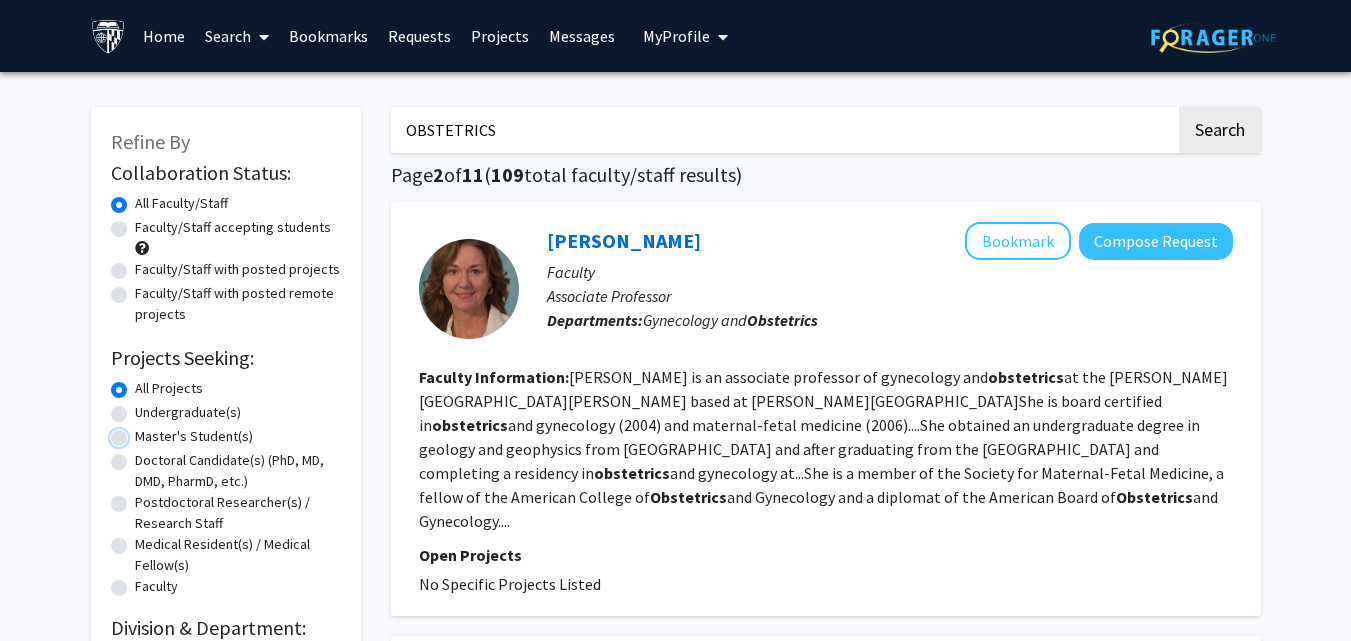 click on "Master's Student(s)" at bounding box center (141, 432) 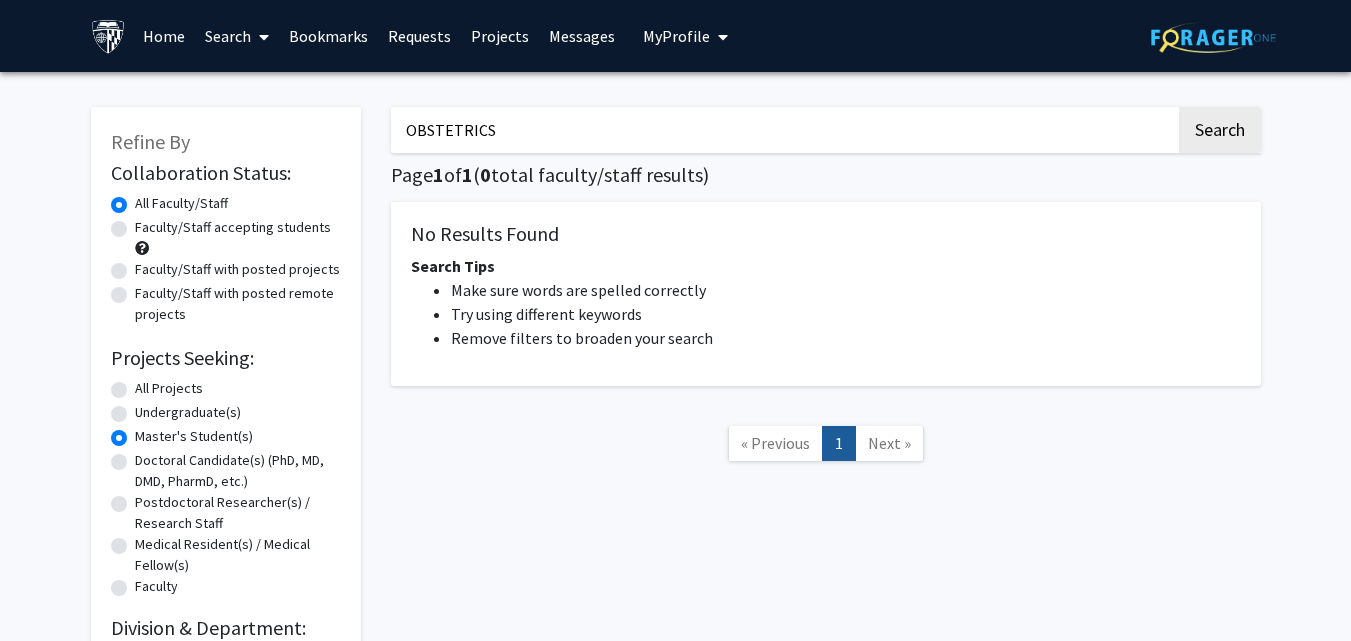 click on "All Projects" 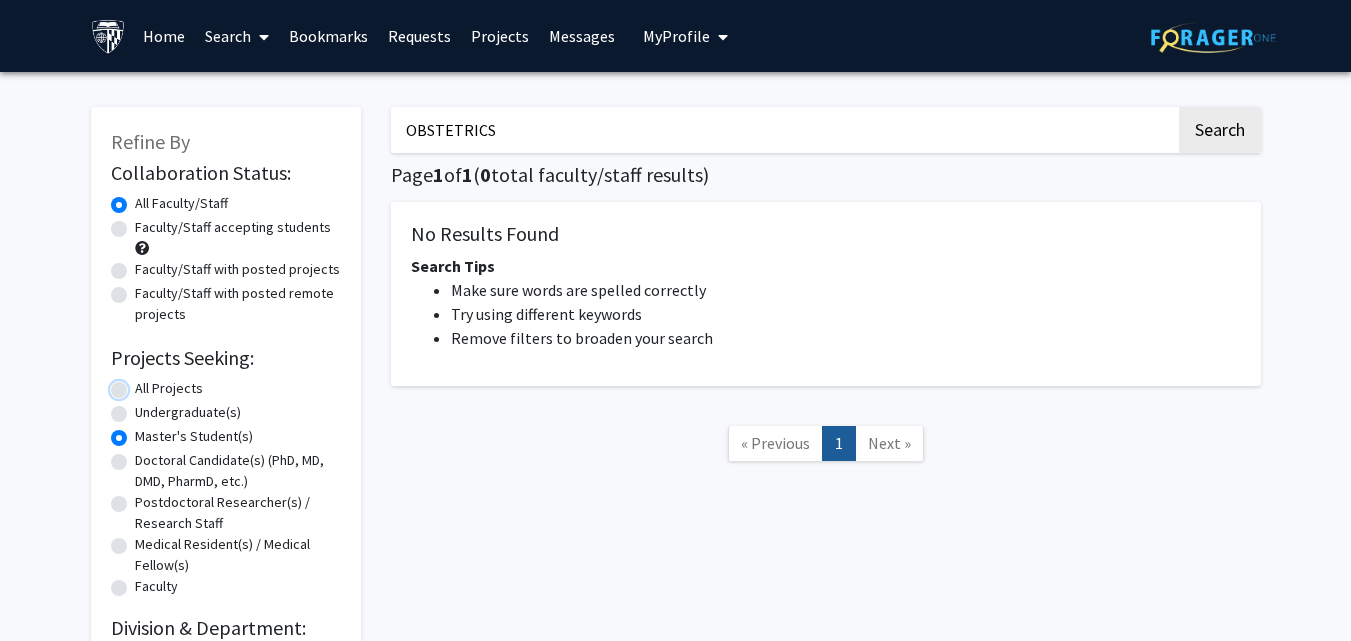 click on "All Projects" at bounding box center [141, 384] 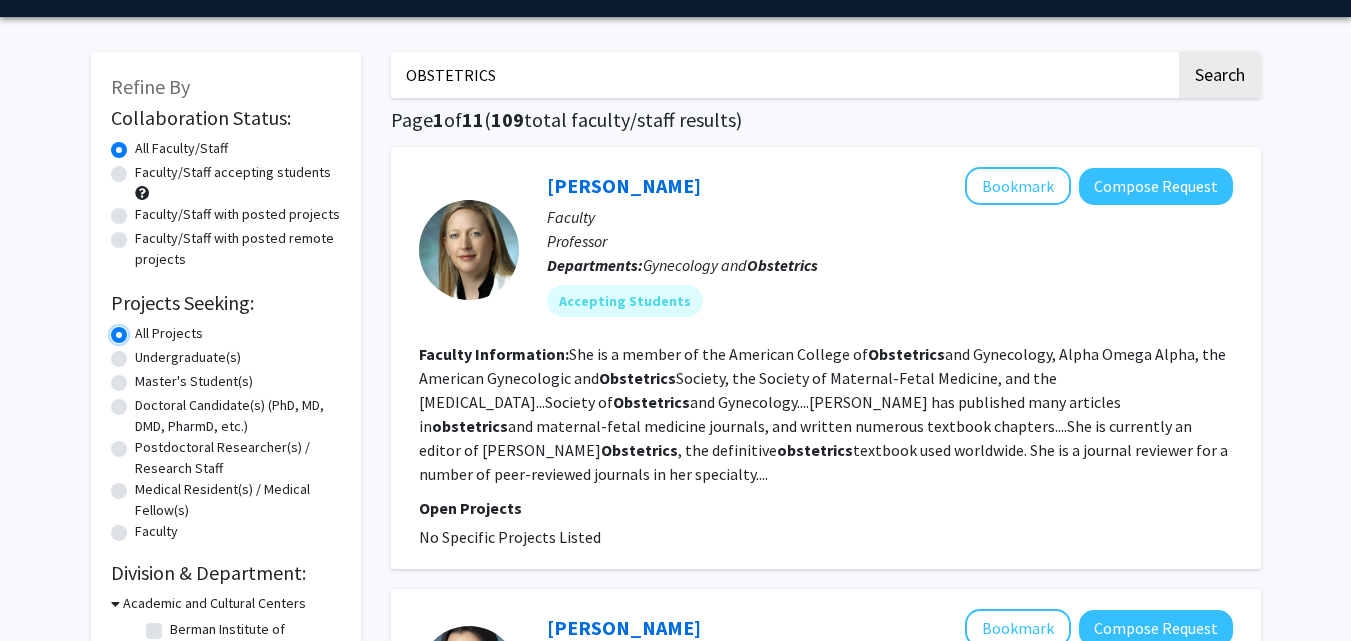scroll, scrollTop: 67, scrollLeft: 0, axis: vertical 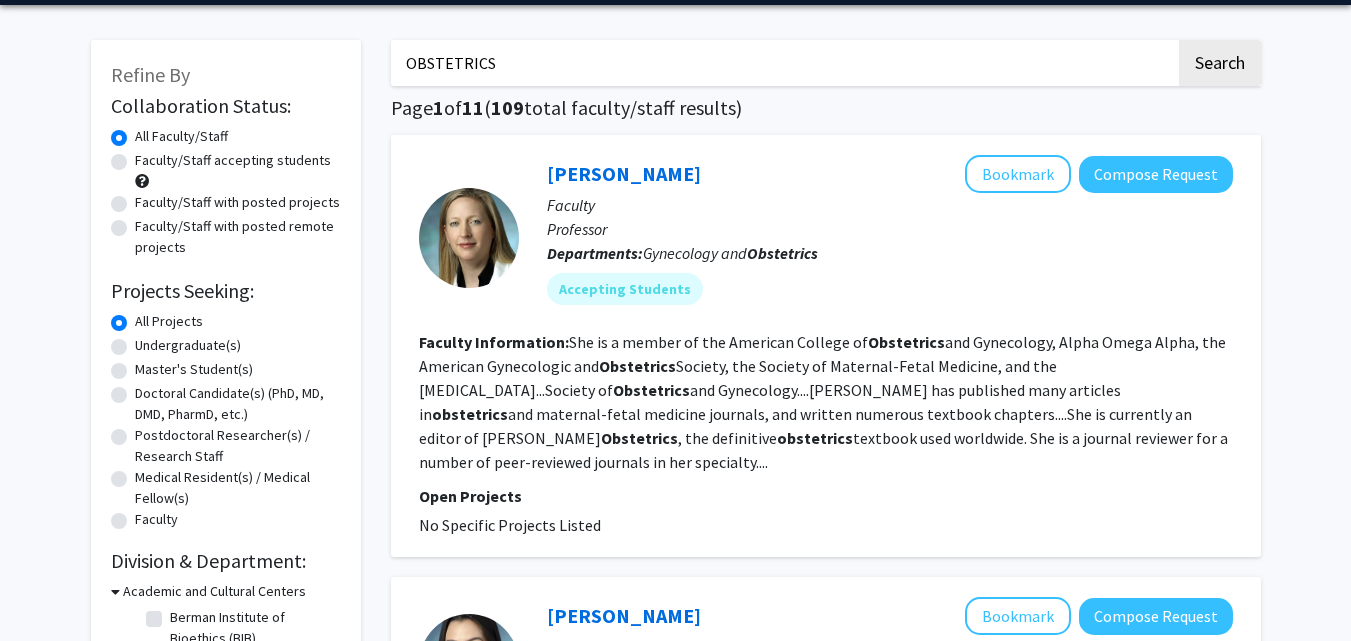 drag, startPoint x: 833, startPoint y: 507, endPoint x: 652, endPoint y: 499, distance: 181.17671 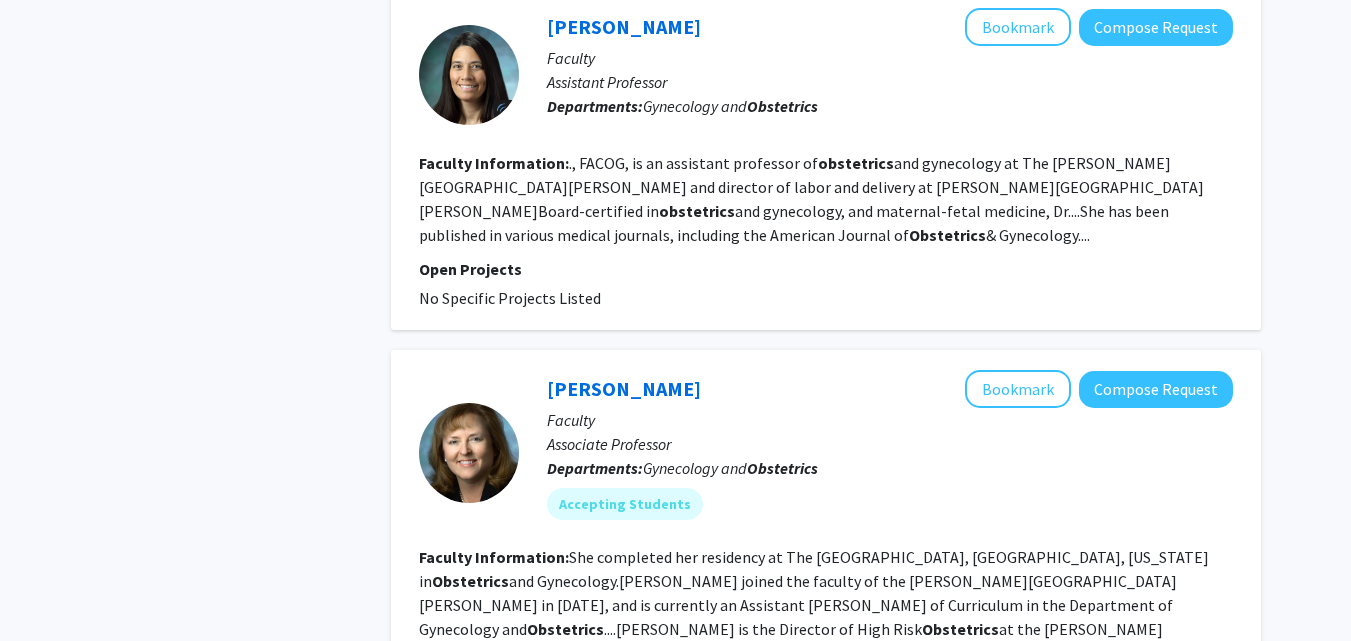 scroll, scrollTop: 2307, scrollLeft: 0, axis: vertical 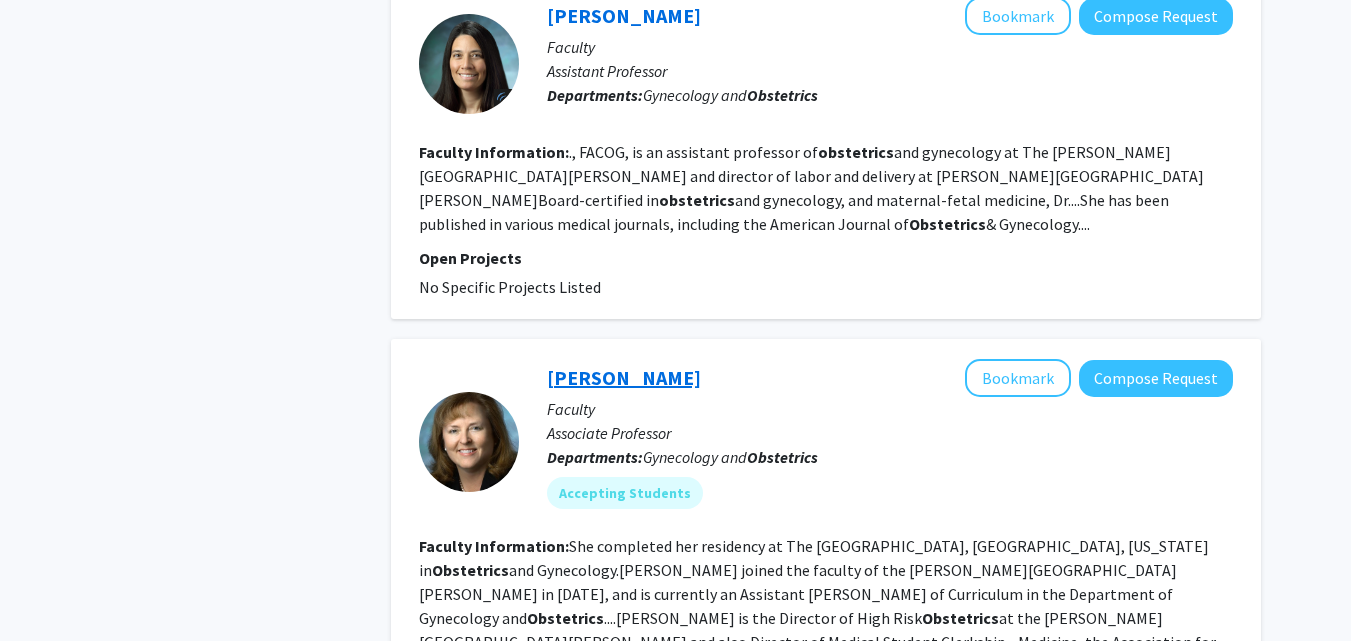 click on "Nancy Hueppchen" 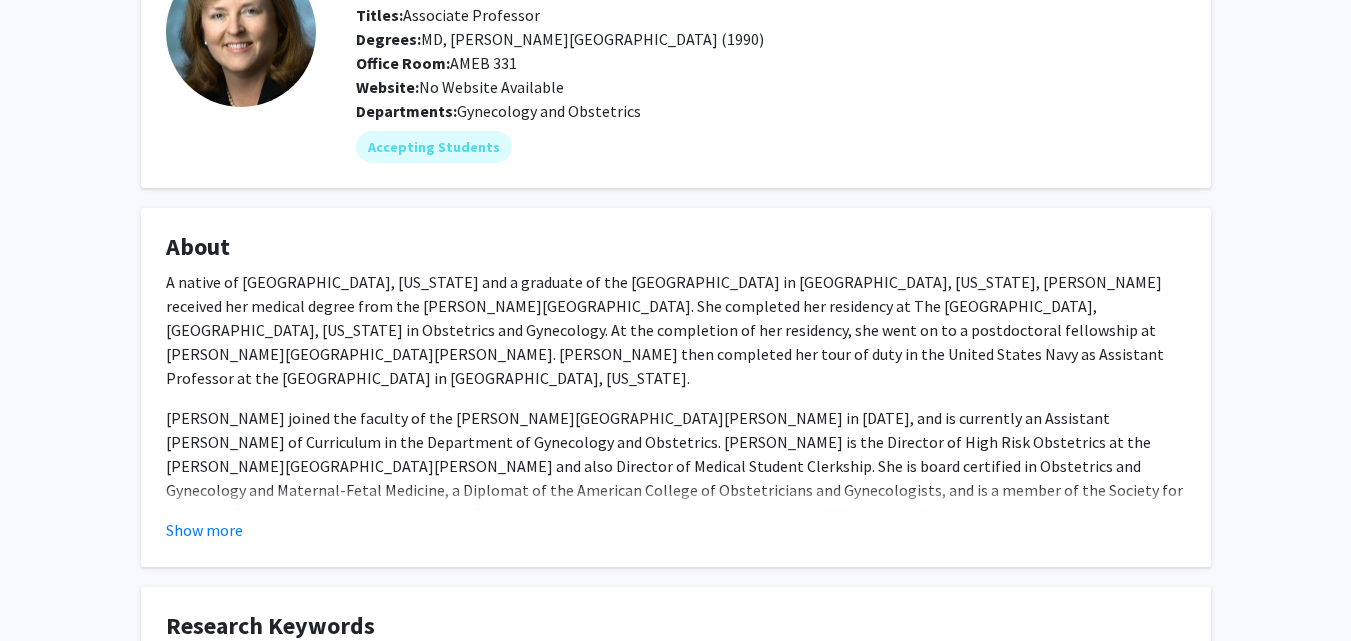 scroll, scrollTop: 167, scrollLeft: 0, axis: vertical 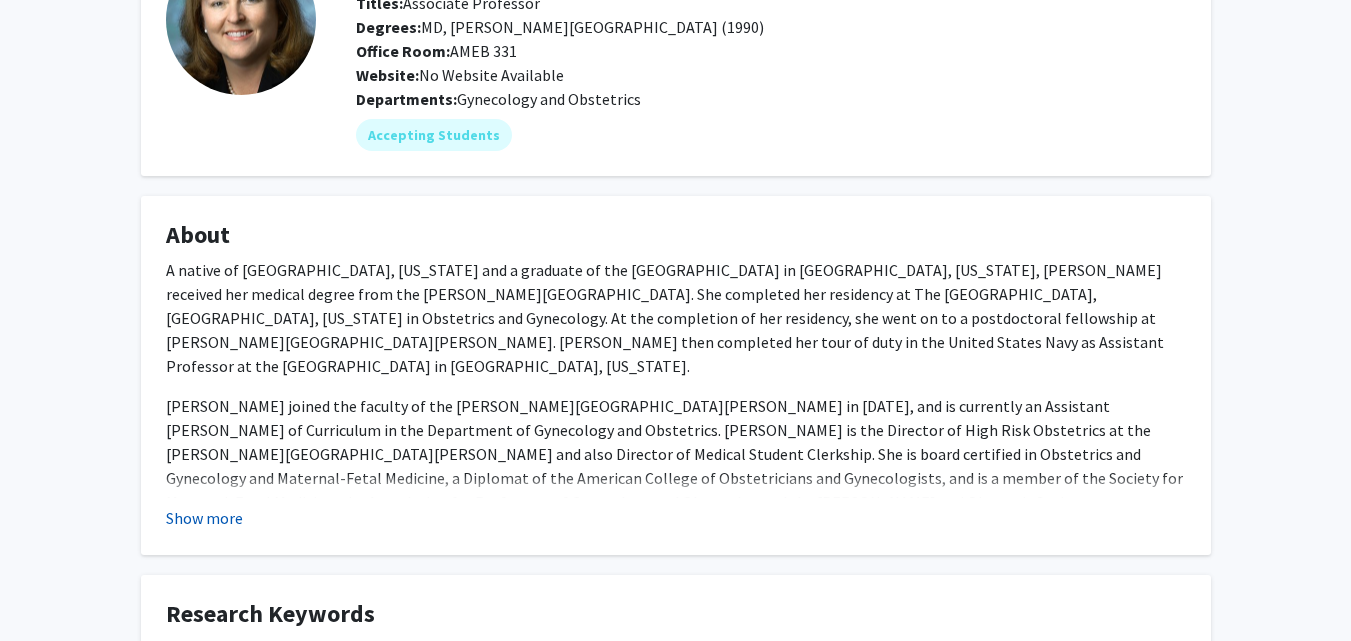 click on "Show more" 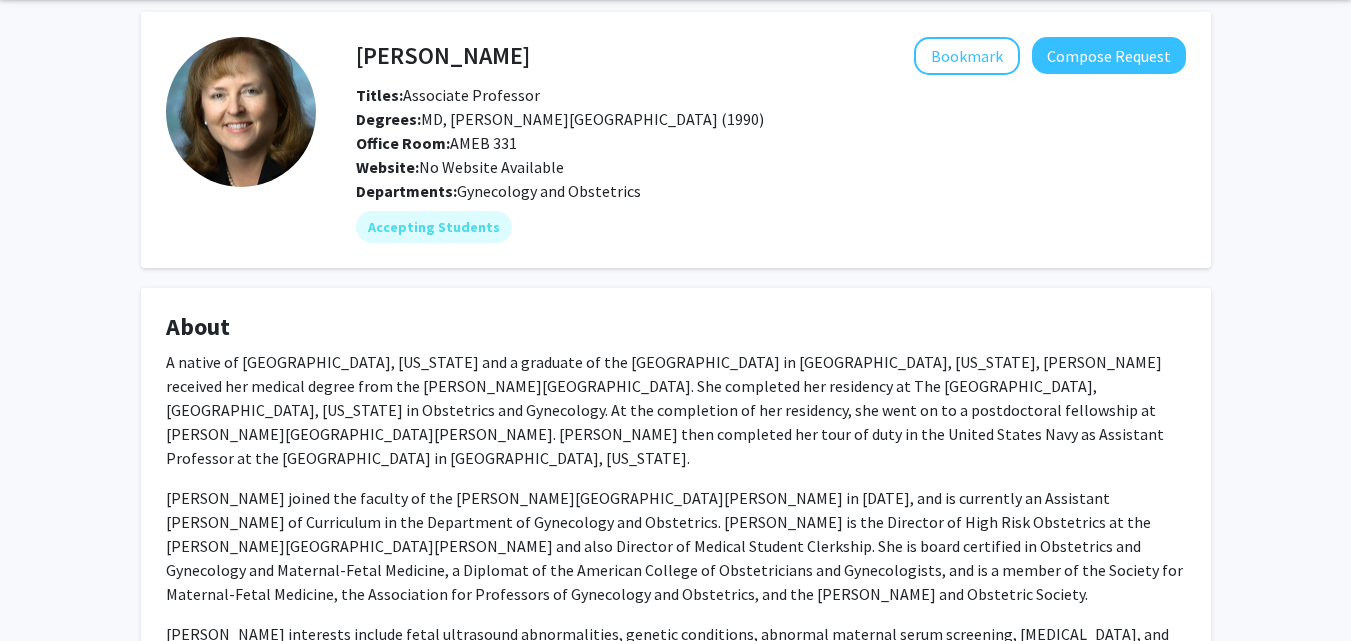 scroll, scrollTop: 0, scrollLeft: 0, axis: both 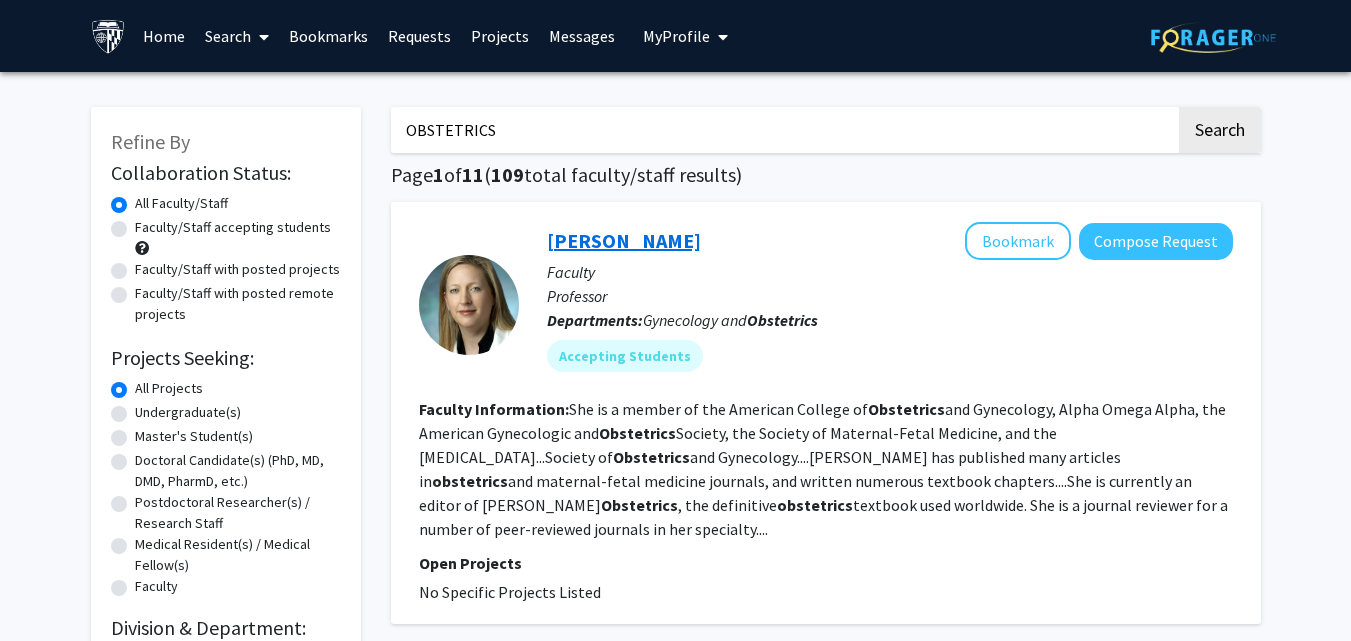 click on "Jeanne Sheffield" 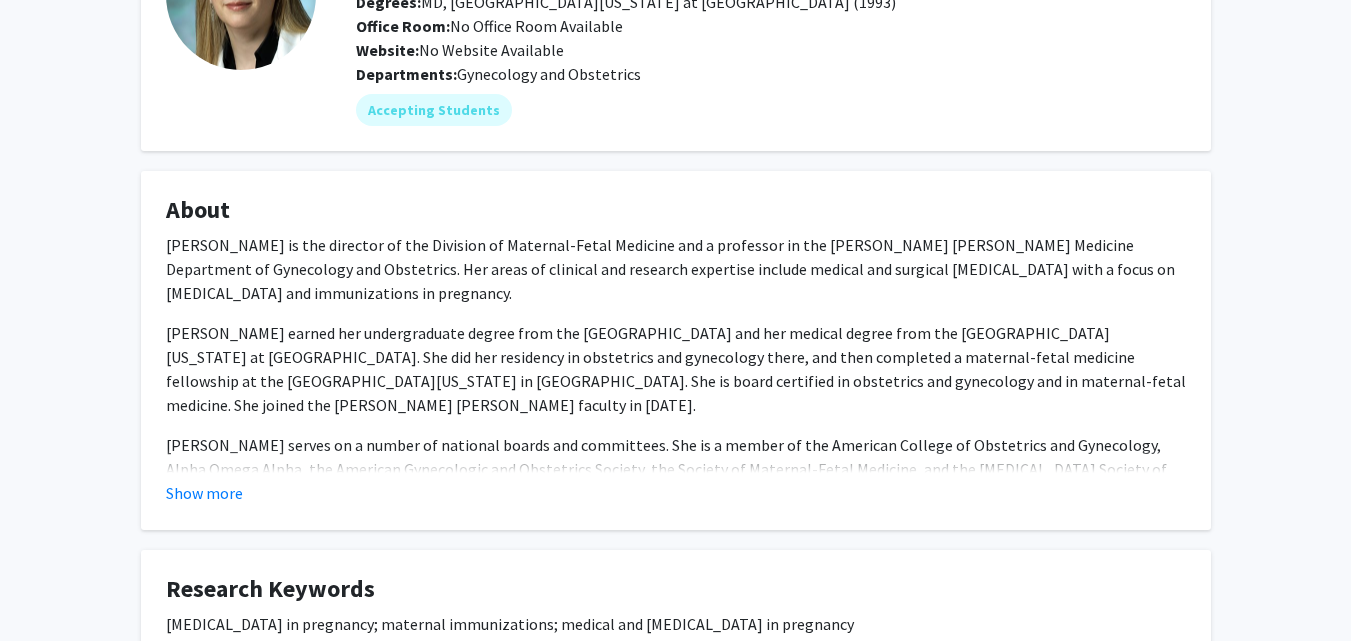 scroll, scrollTop: 200, scrollLeft: 0, axis: vertical 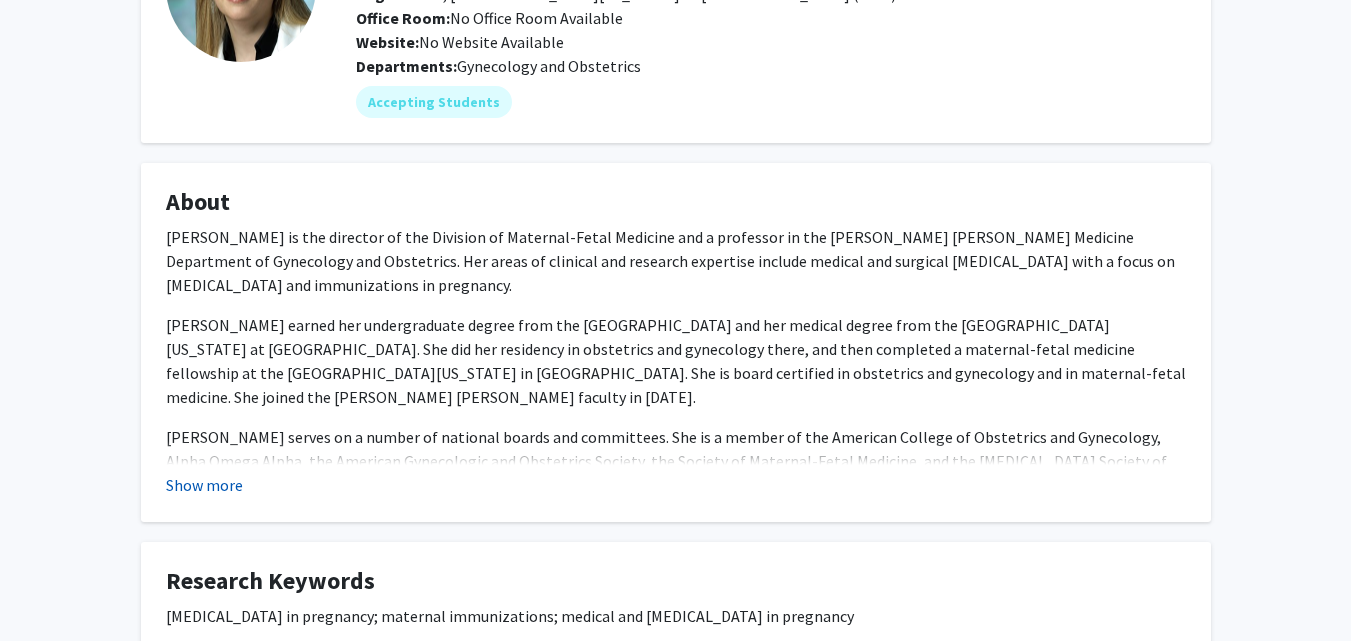 click on "Show more" 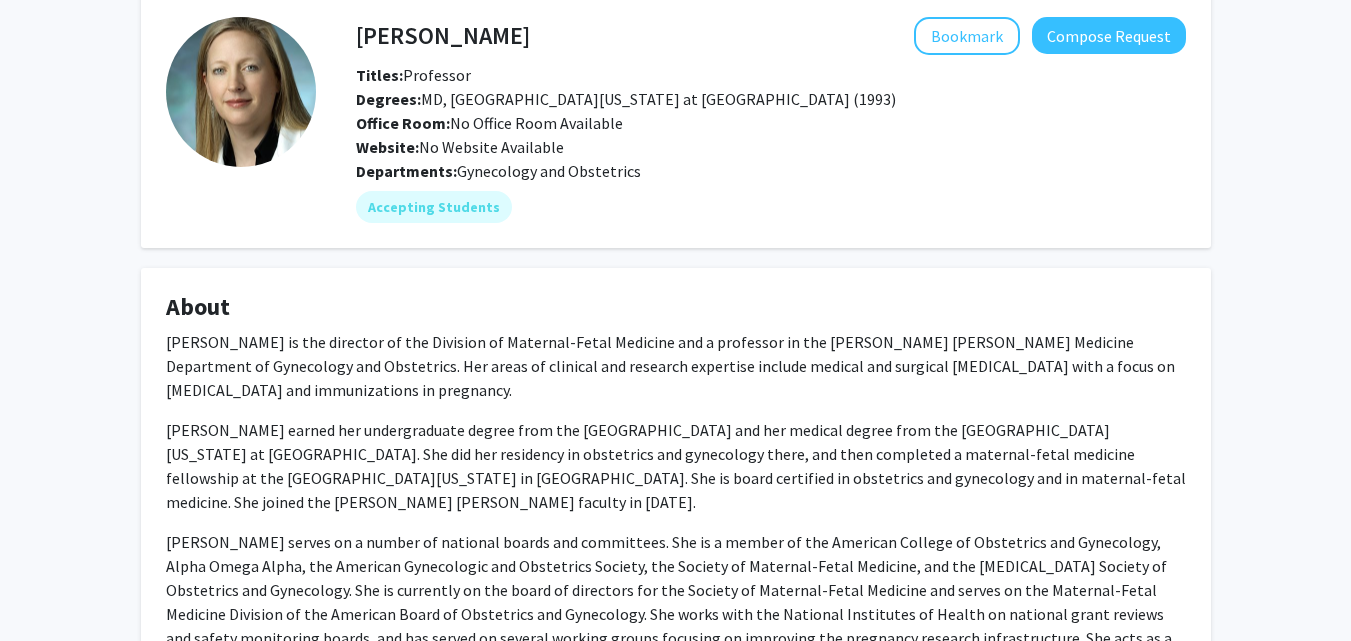 scroll, scrollTop: 60, scrollLeft: 0, axis: vertical 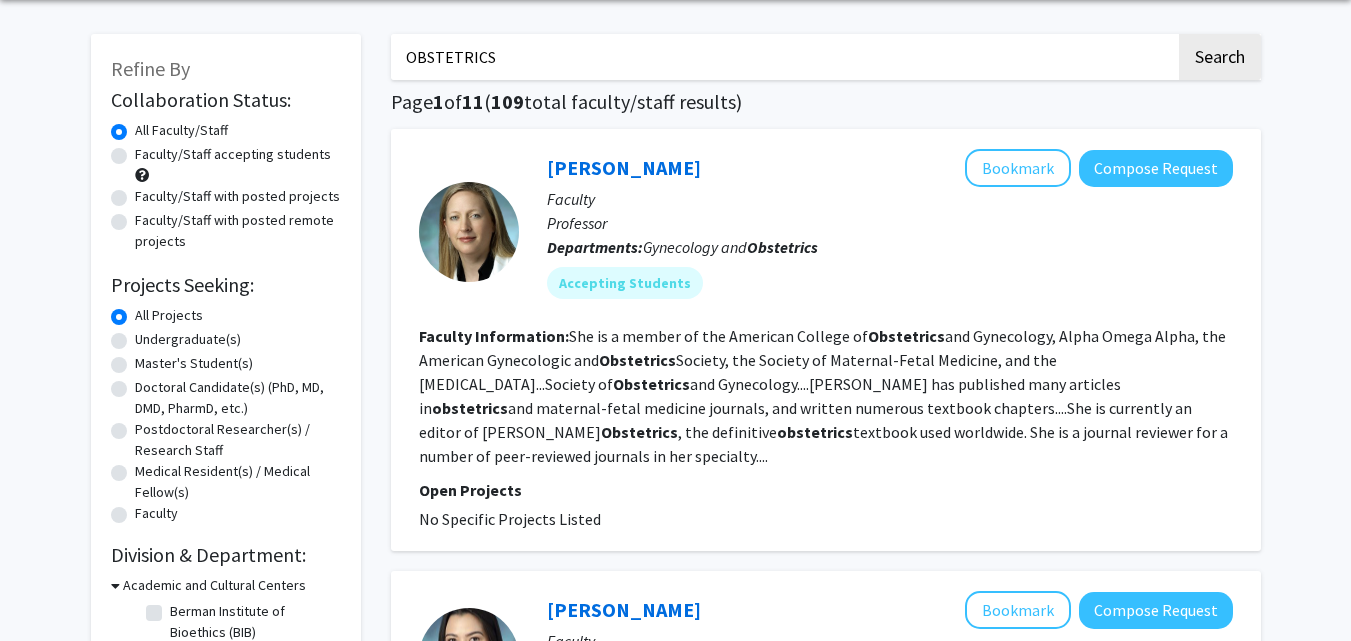 click on "OBSTETRICS" at bounding box center (783, 57) 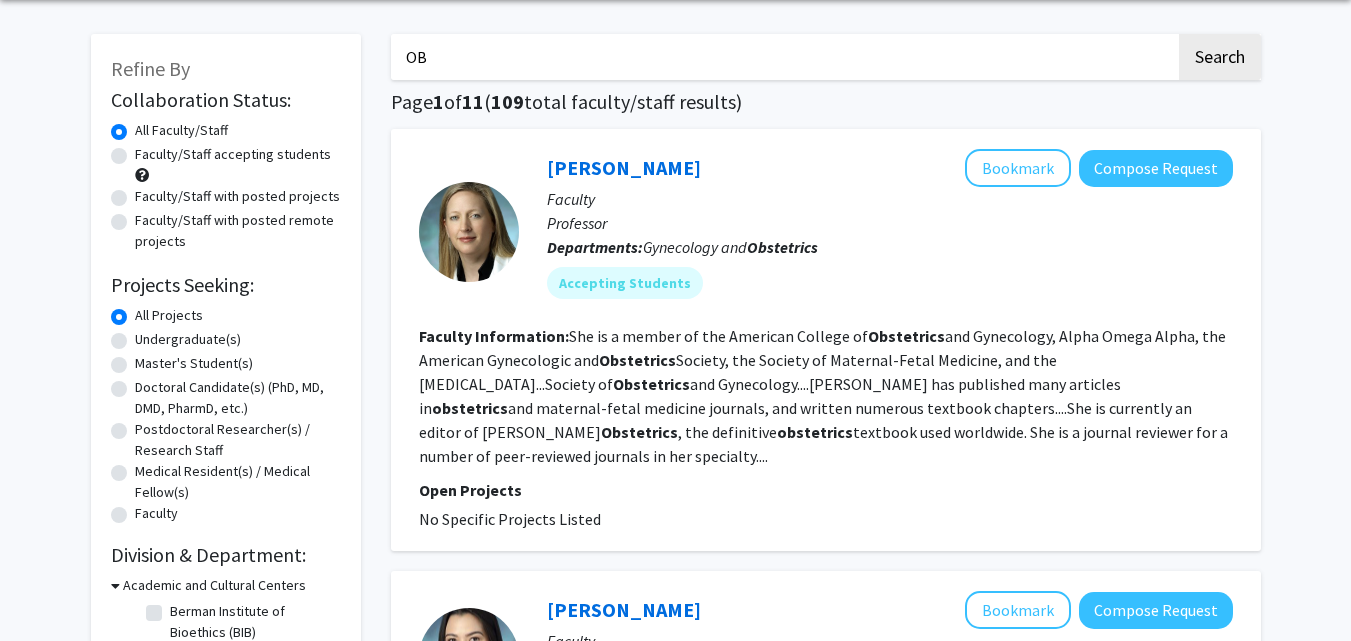 type on "O" 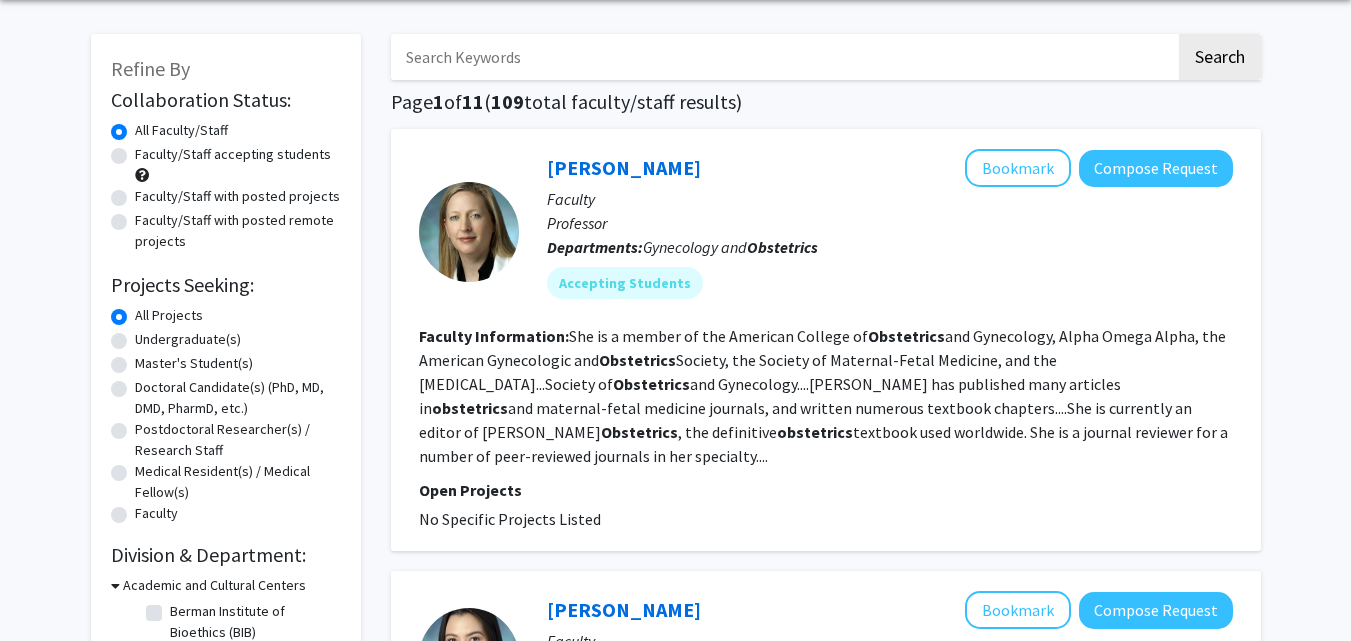 type 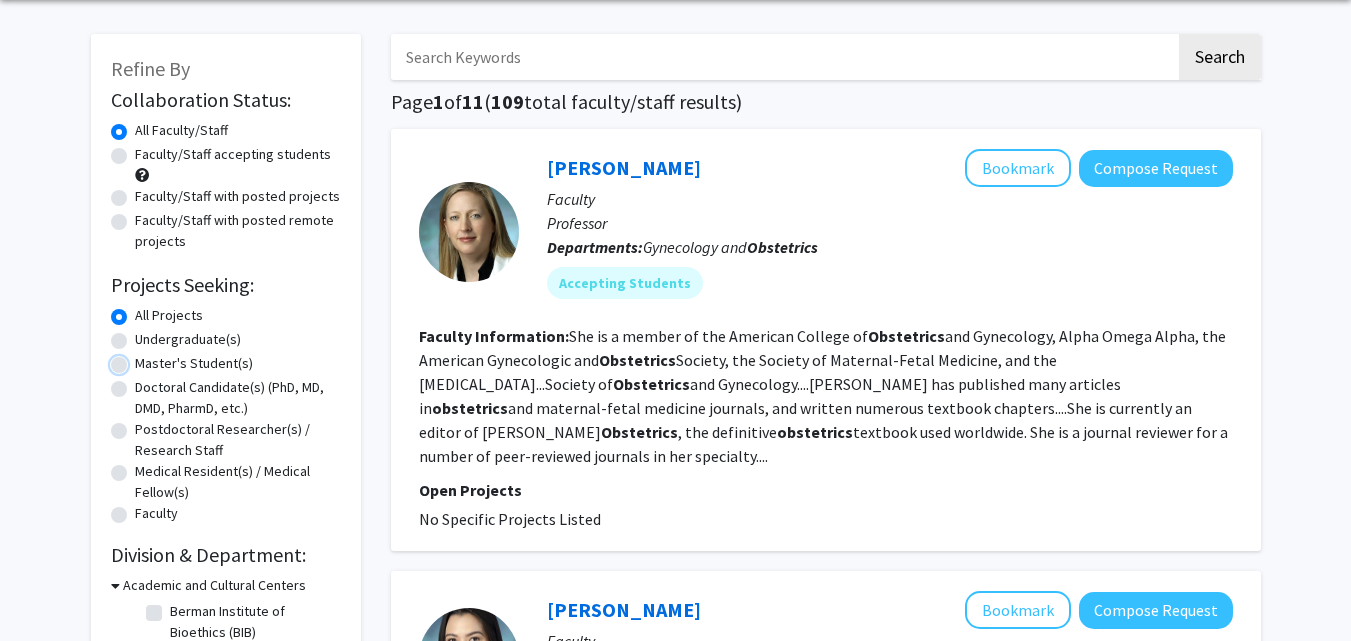 click on "Master's Student(s)" at bounding box center [141, 359] 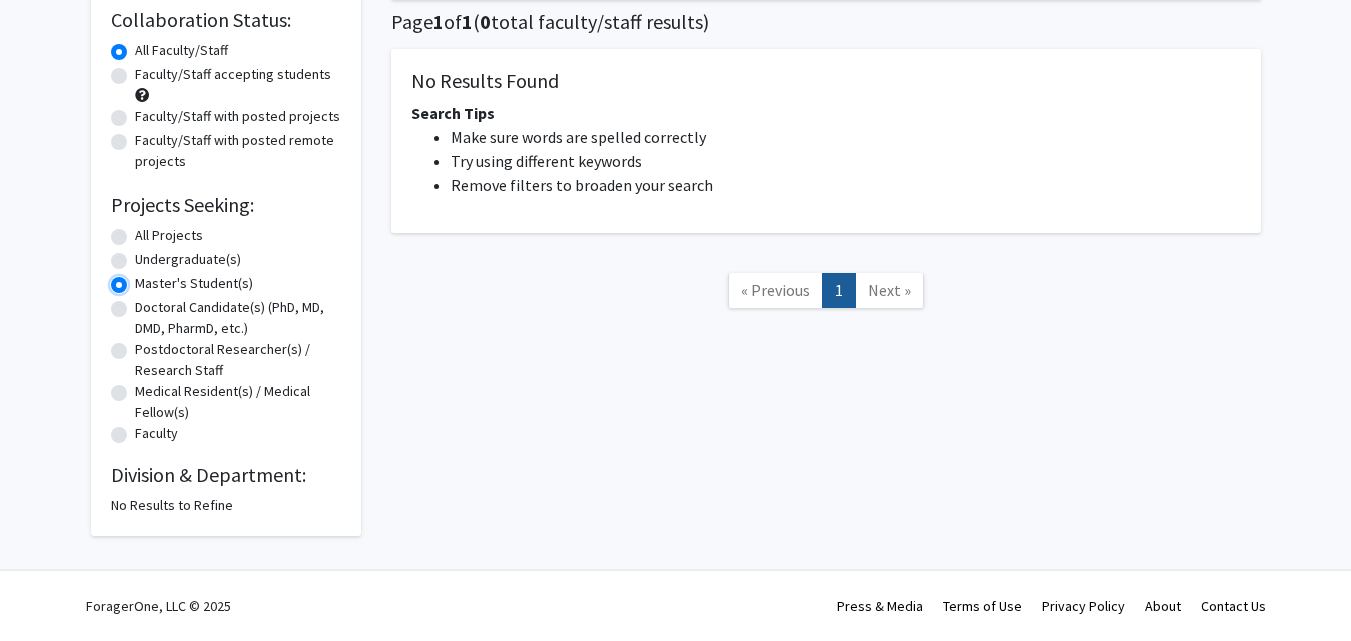 scroll, scrollTop: 0, scrollLeft: 0, axis: both 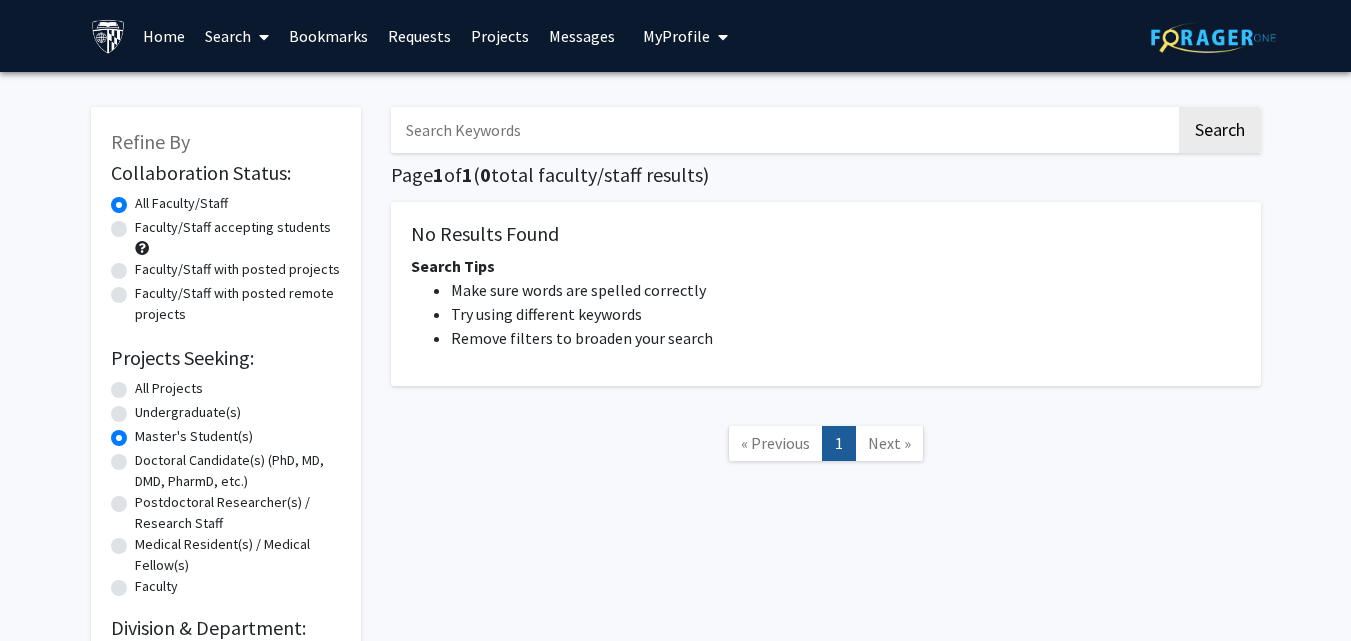 click on "Search" at bounding box center (237, 36) 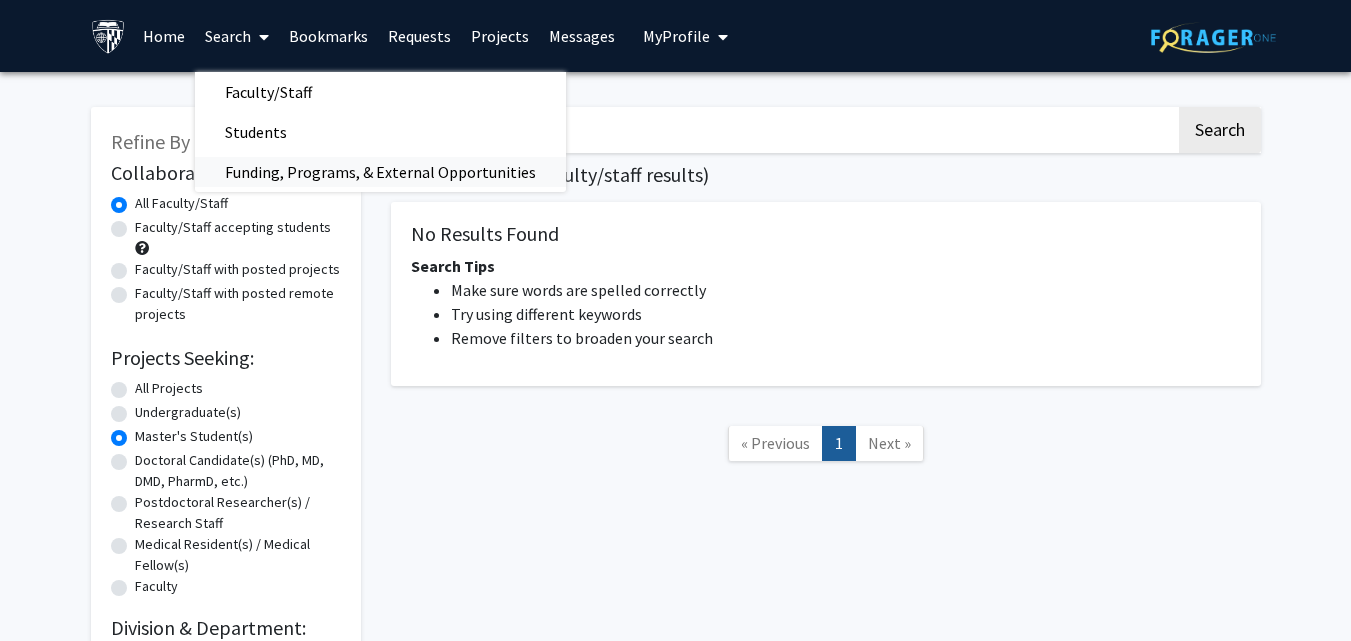 click on "Funding, Programs, & External Opportunities" at bounding box center (380, 172) 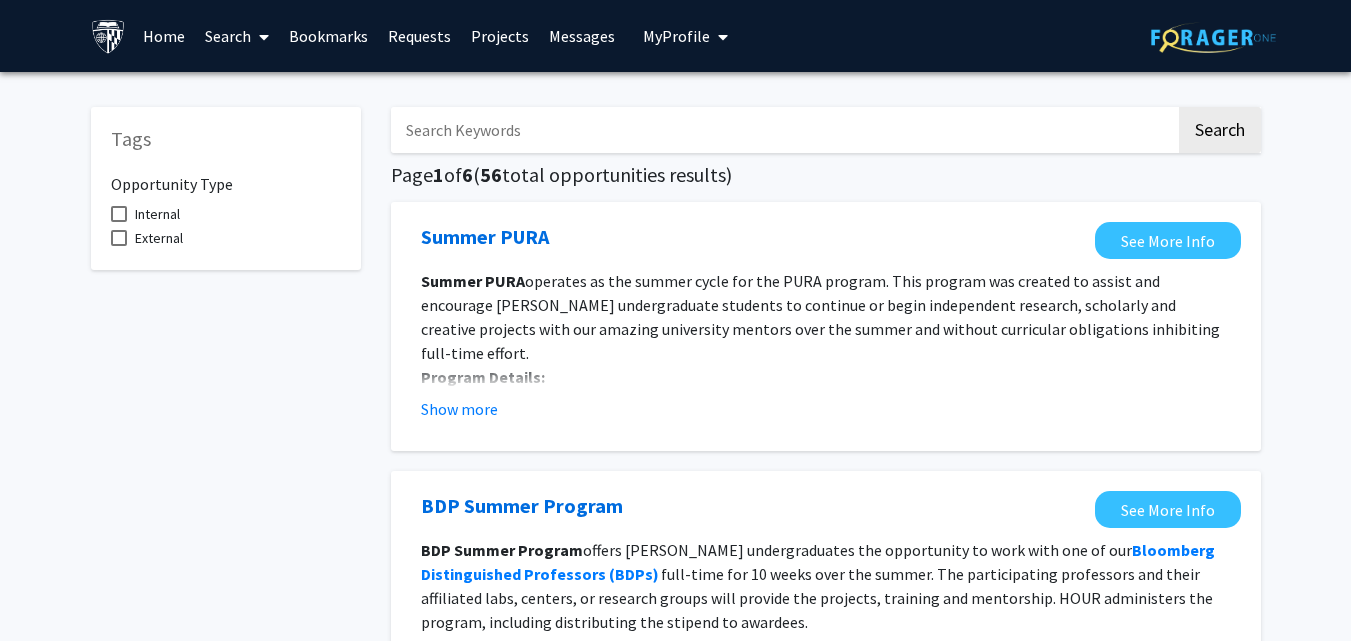 click at bounding box center (783, 130) 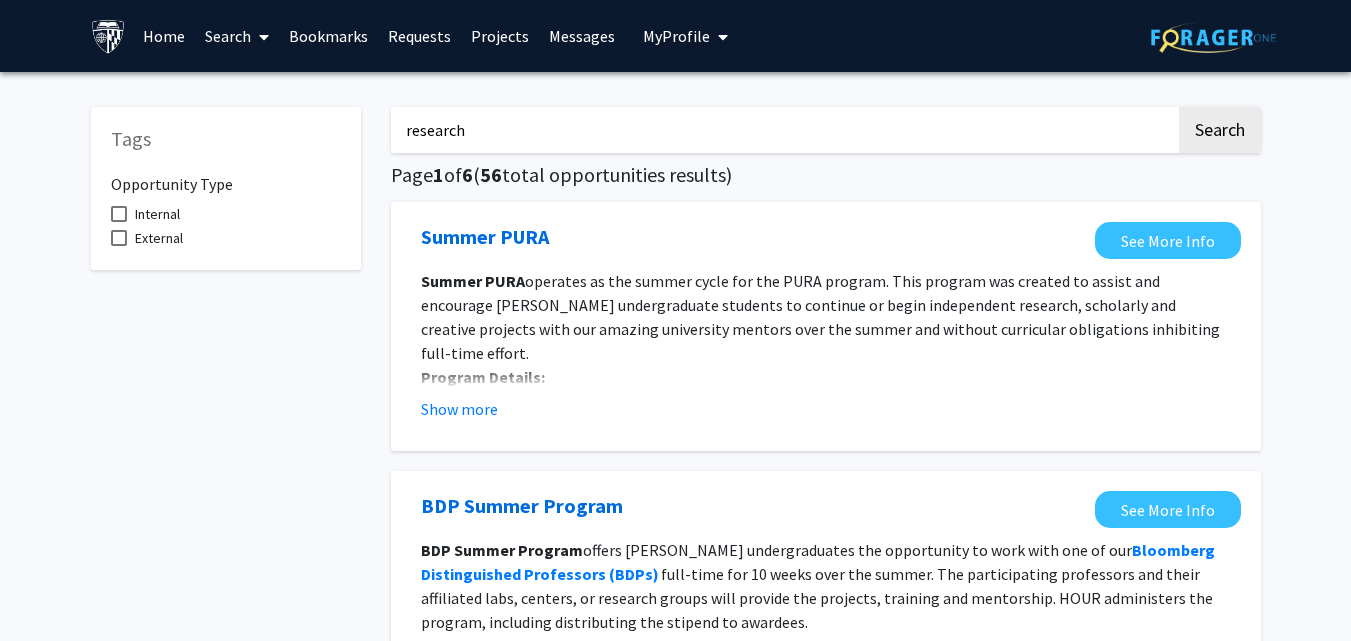 type on "research" 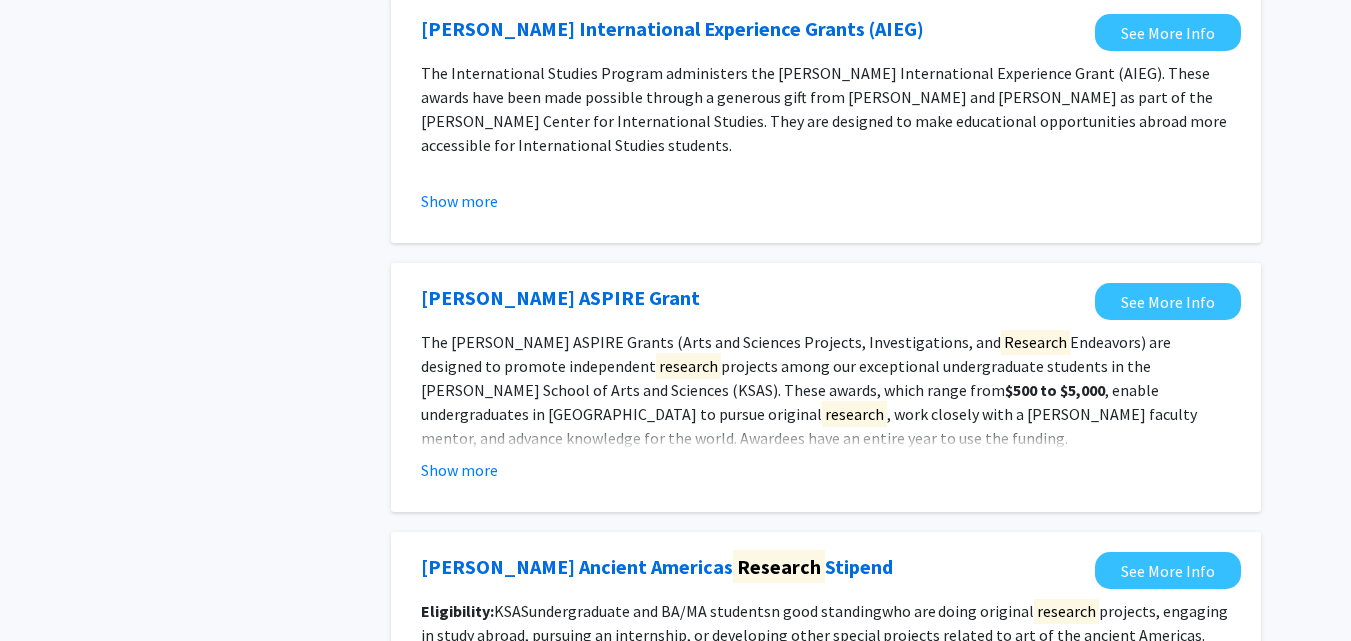 scroll, scrollTop: 1320, scrollLeft: 0, axis: vertical 